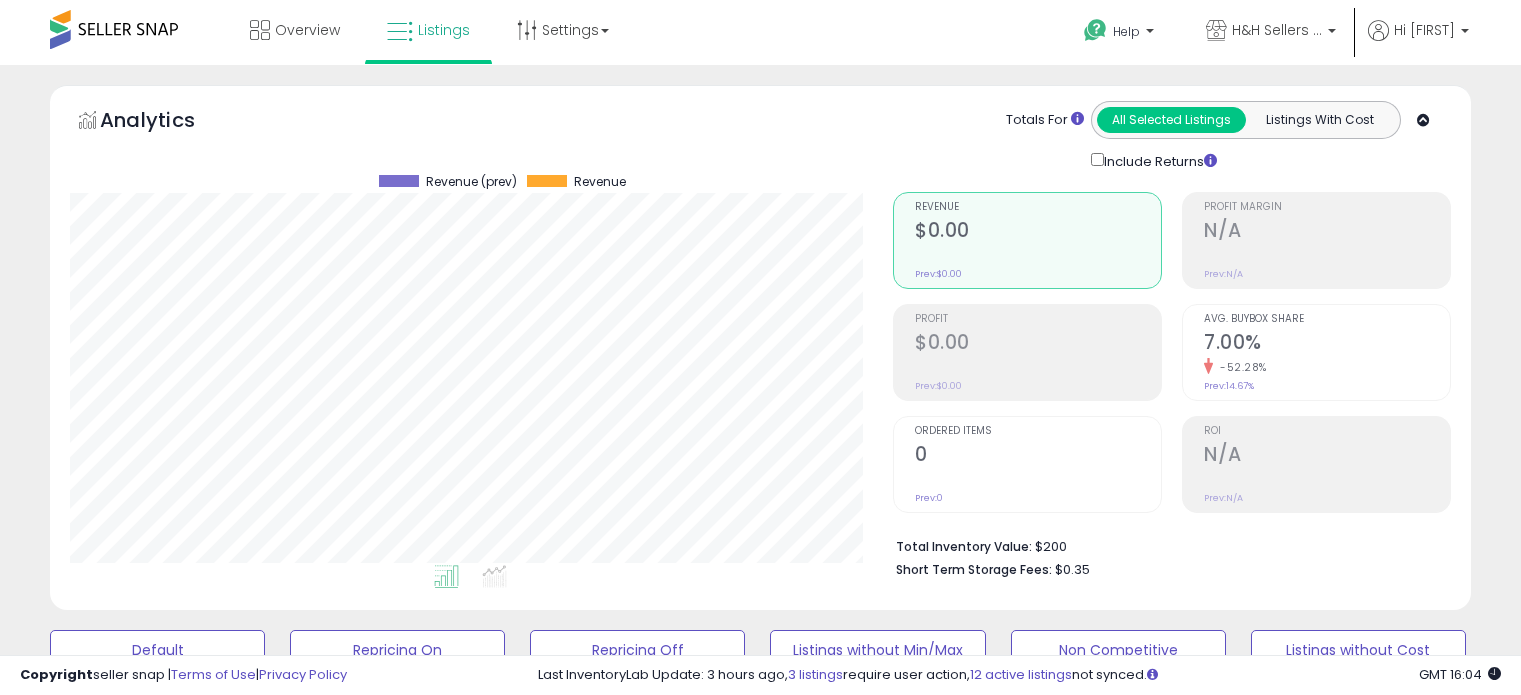 scroll, scrollTop: 524, scrollLeft: 0, axis: vertical 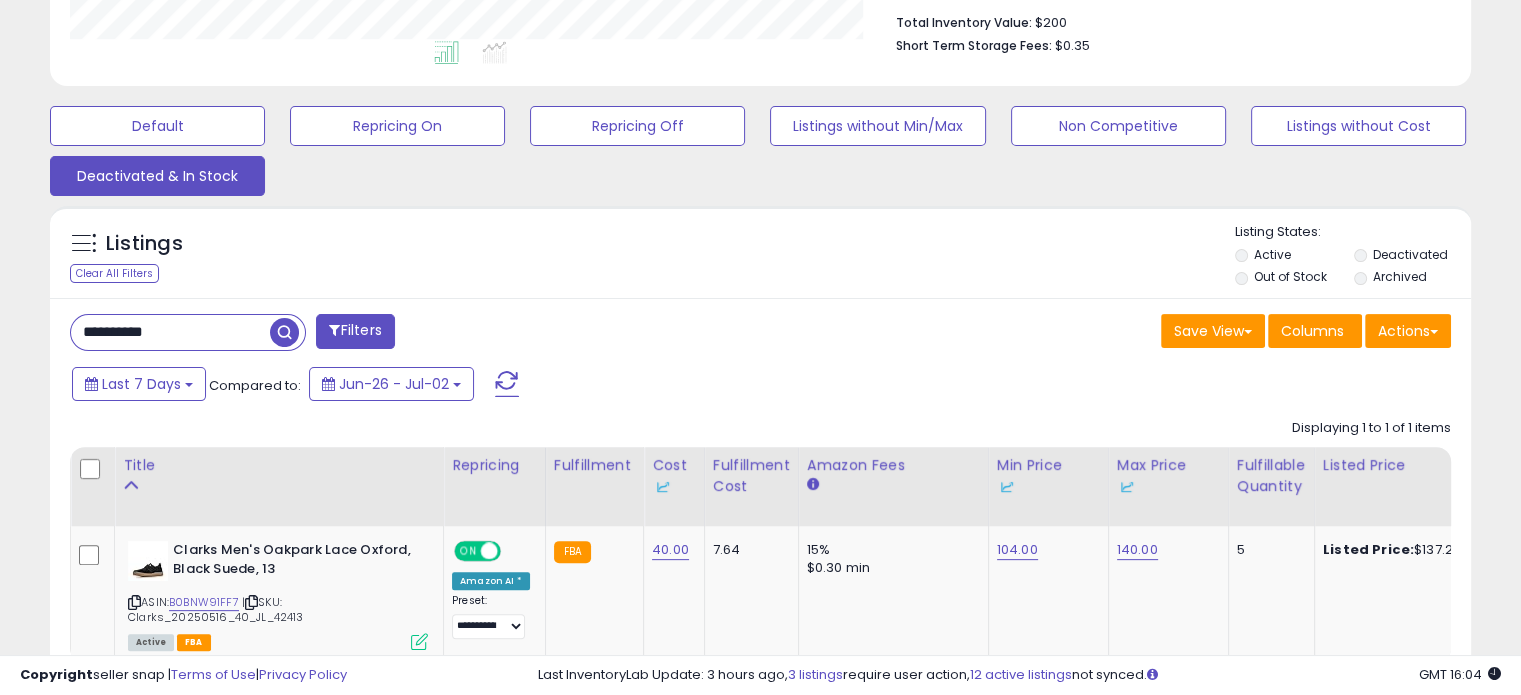 click at bounding box center (284, 332) 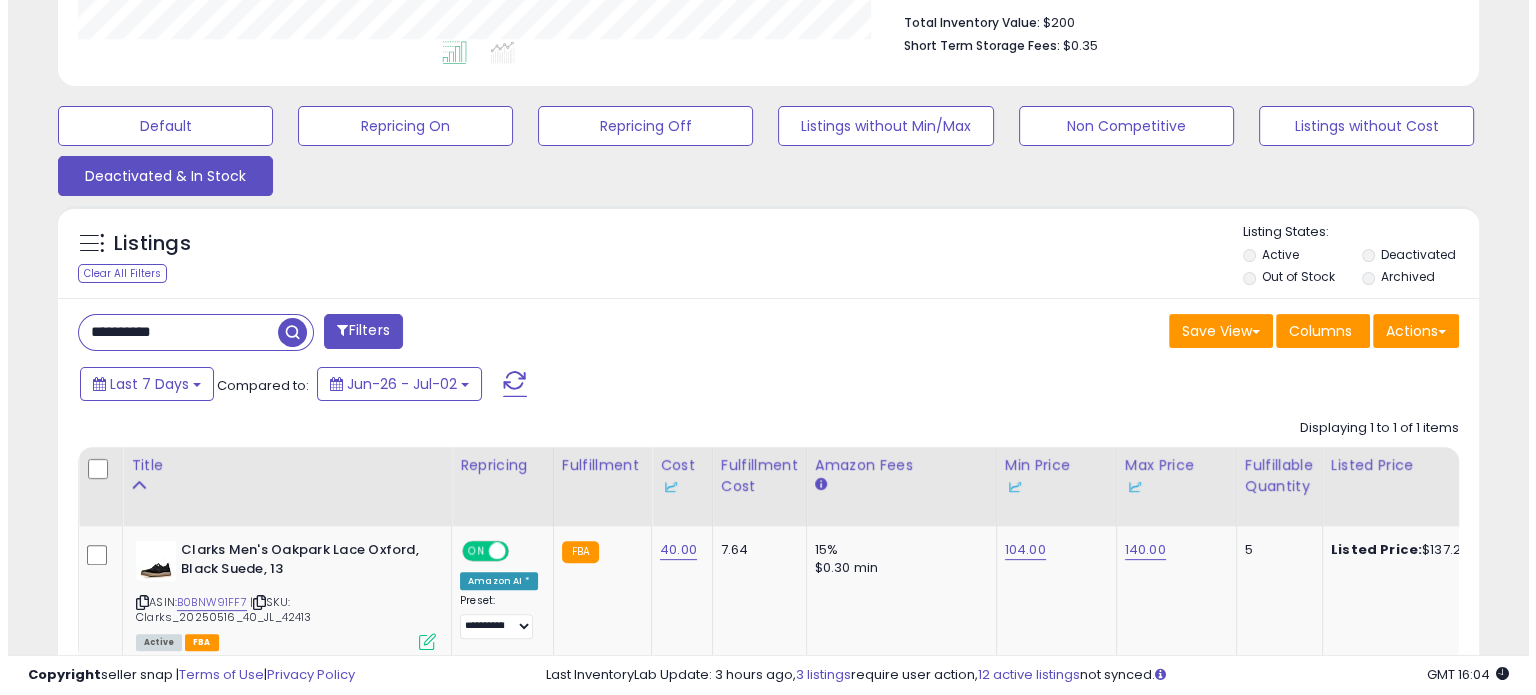 scroll, scrollTop: 999589, scrollLeft: 999168, axis: both 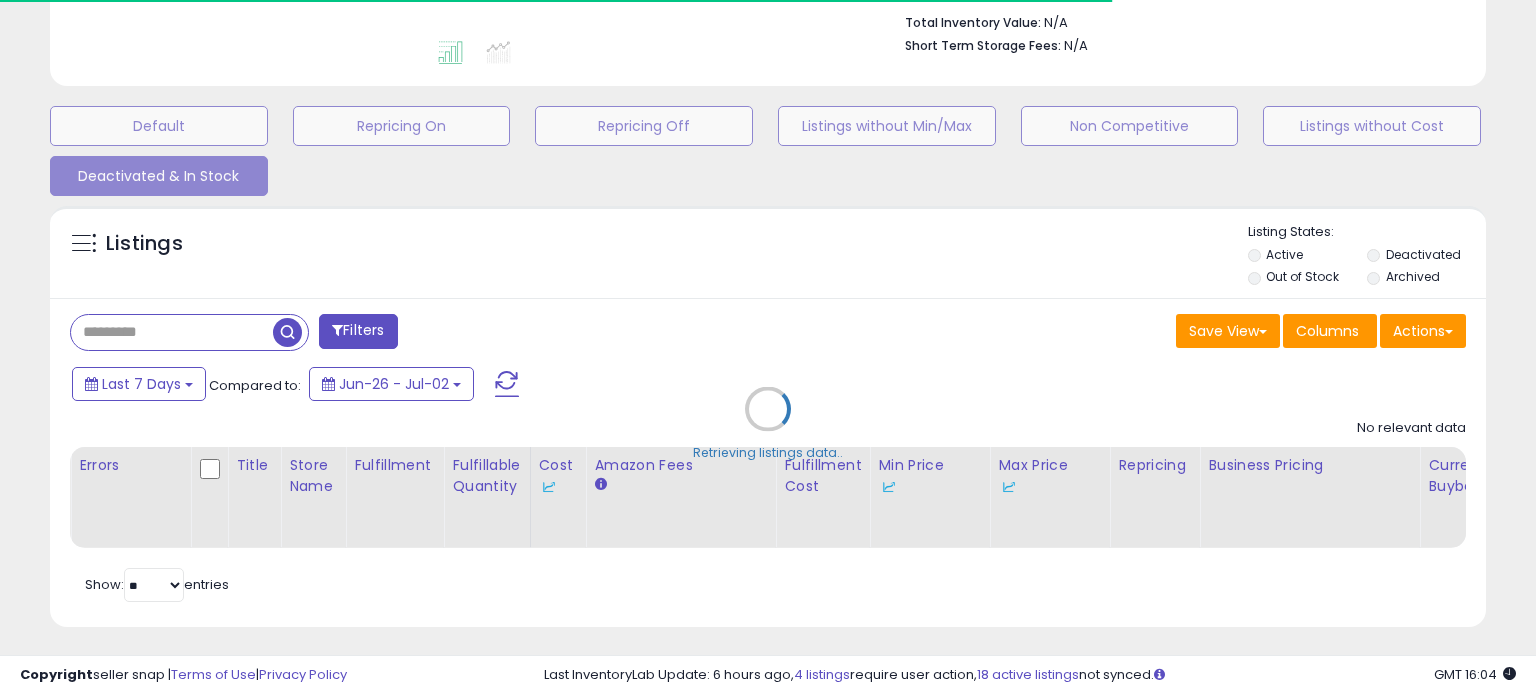 click on "Retrieving listings data.." at bounding box center (768, 424) 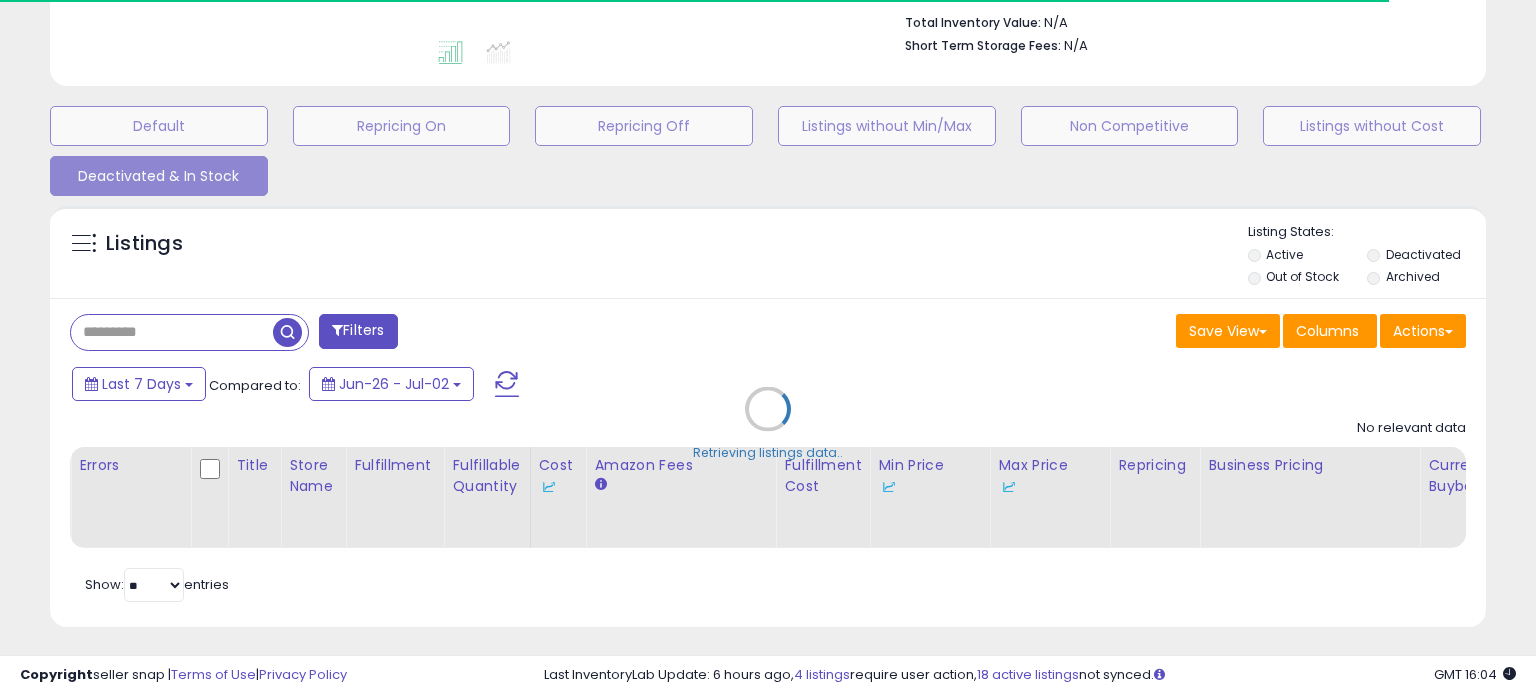 click on "Retrieving listings data.." at bounding box center (768, 424) 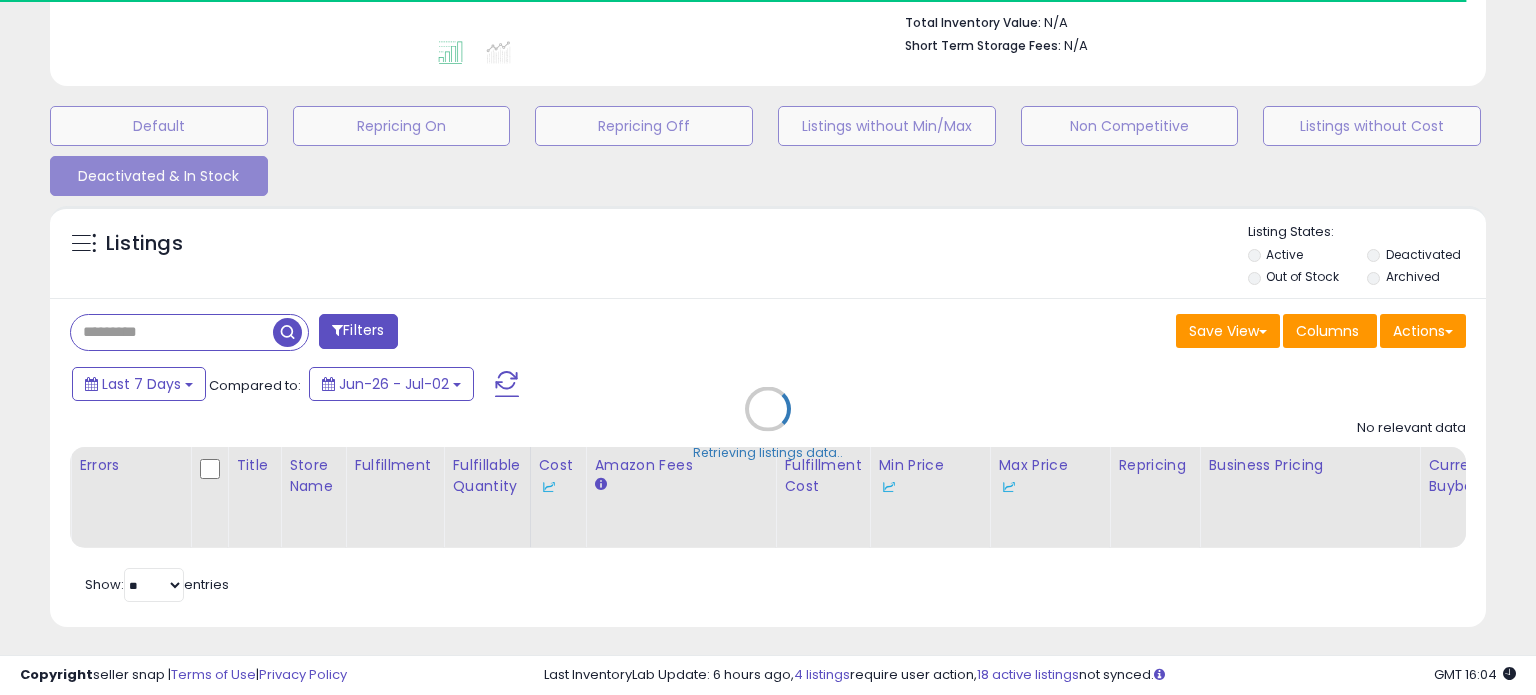 click on "Retrieving listings data.." at bounding box center [768, 424] 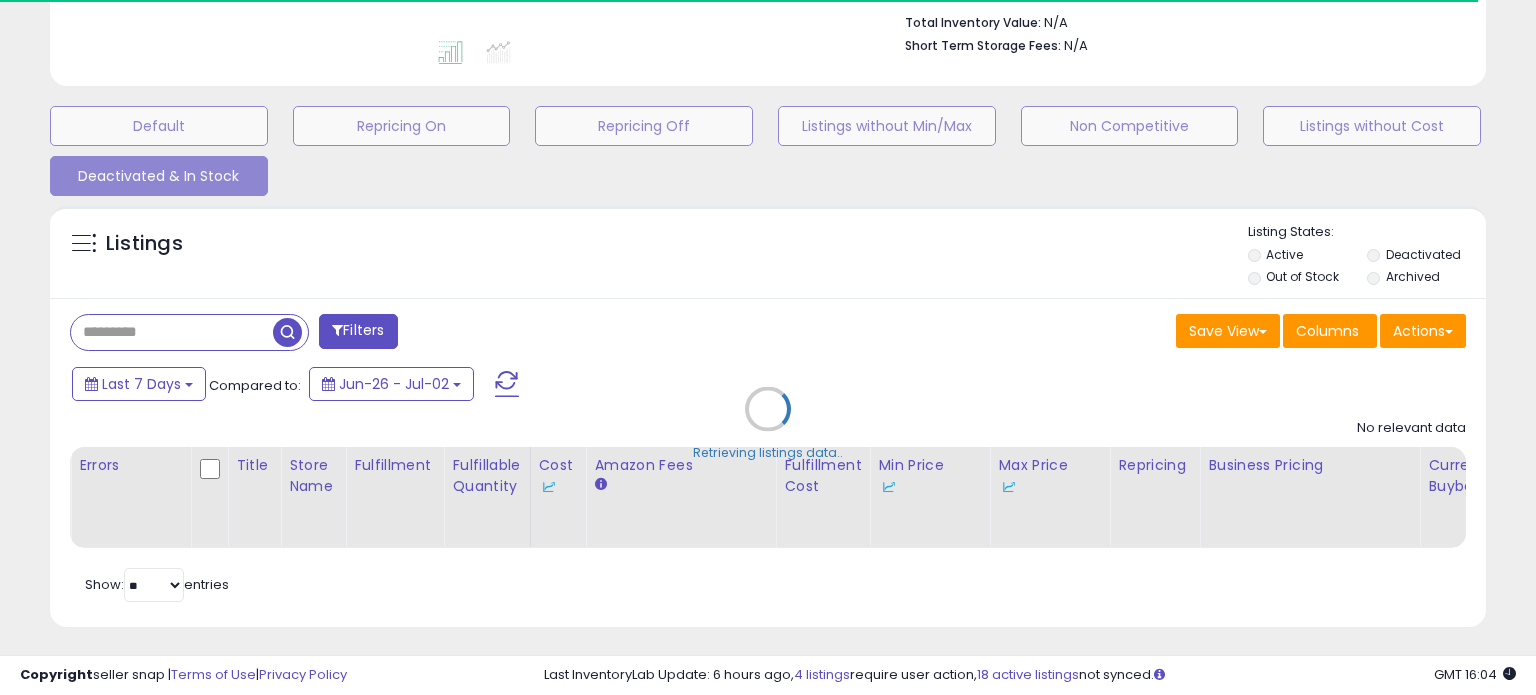 click on "Retrieving listings data.." at bounding box center [768, 424] 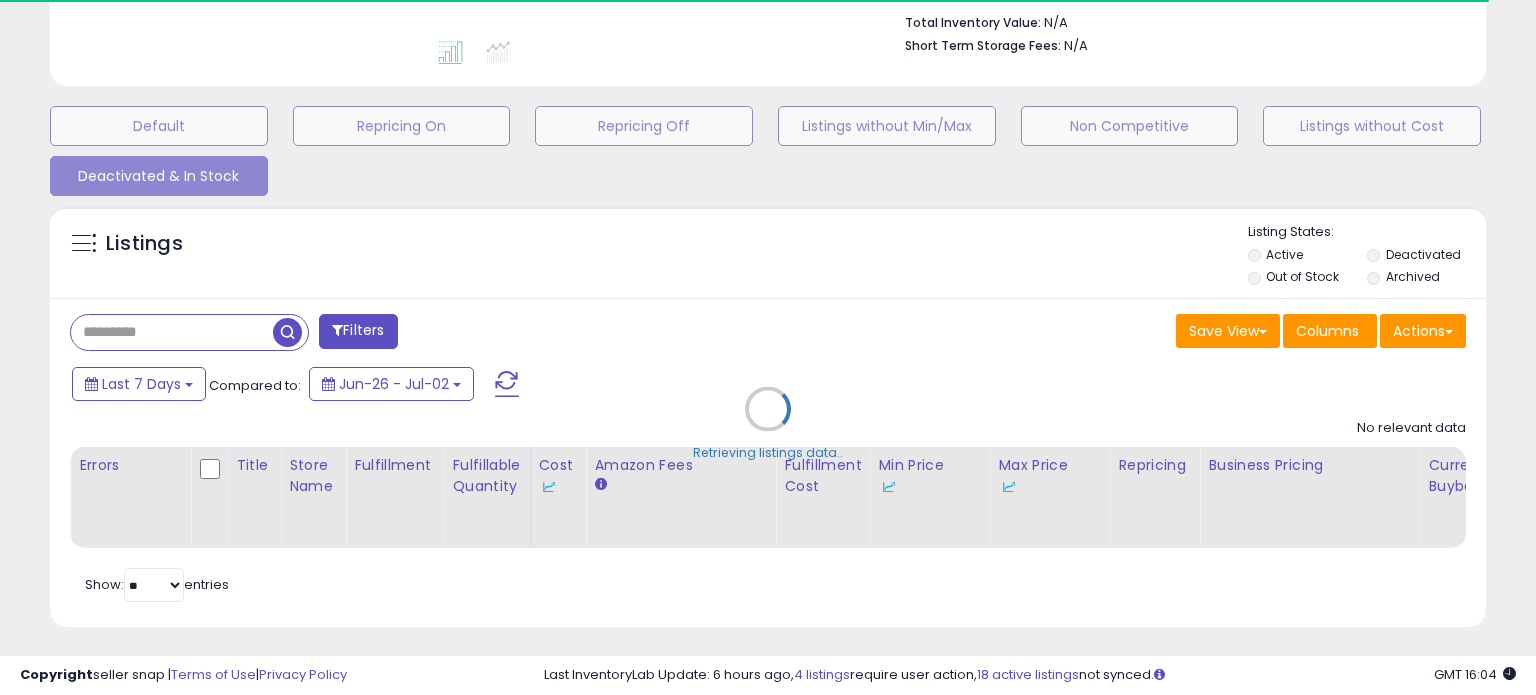 click on "Retrieving listings data.." at bounding box center [768, 424] 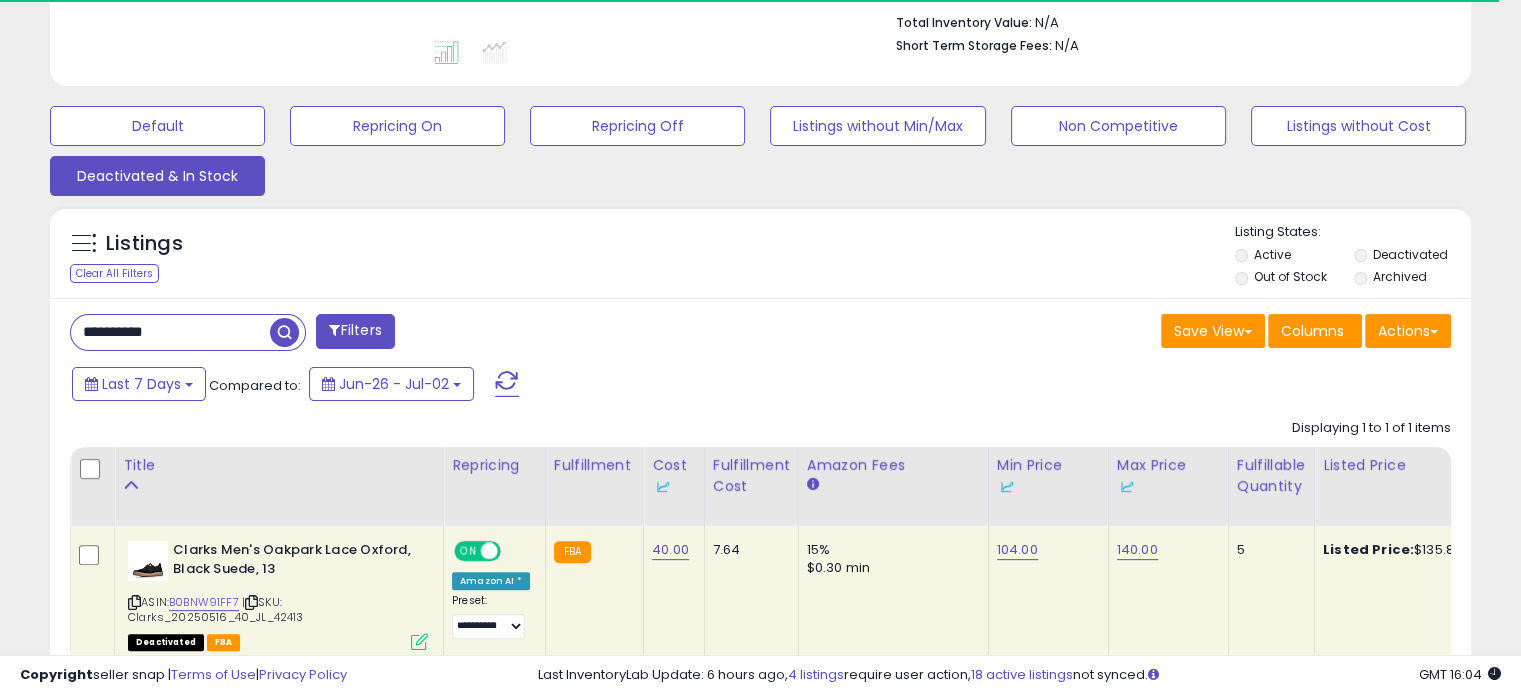 click on "Deactivated" at bounding box center (1409, 254) 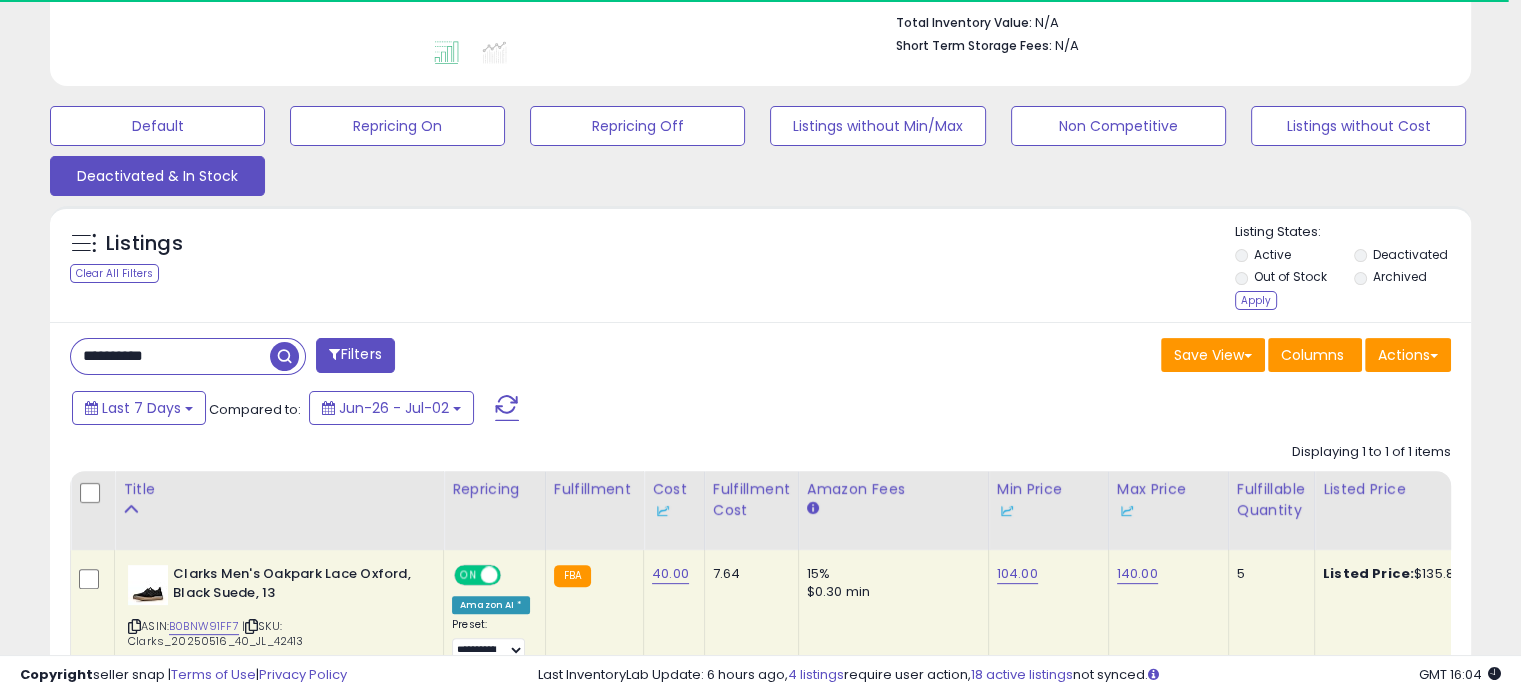 click on "Deactivated" at bounding box center [1409, 254] 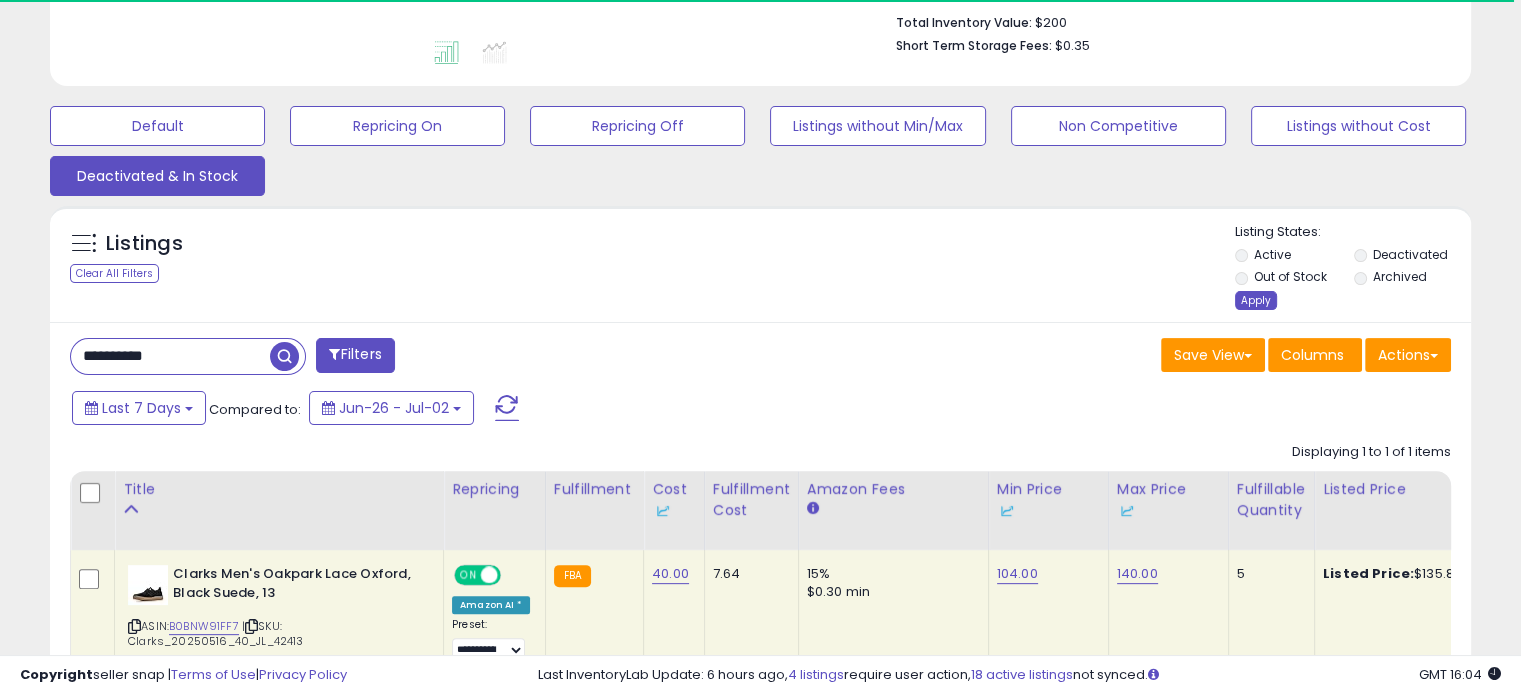 click on "Apply" at bounding box center (1256, 300) 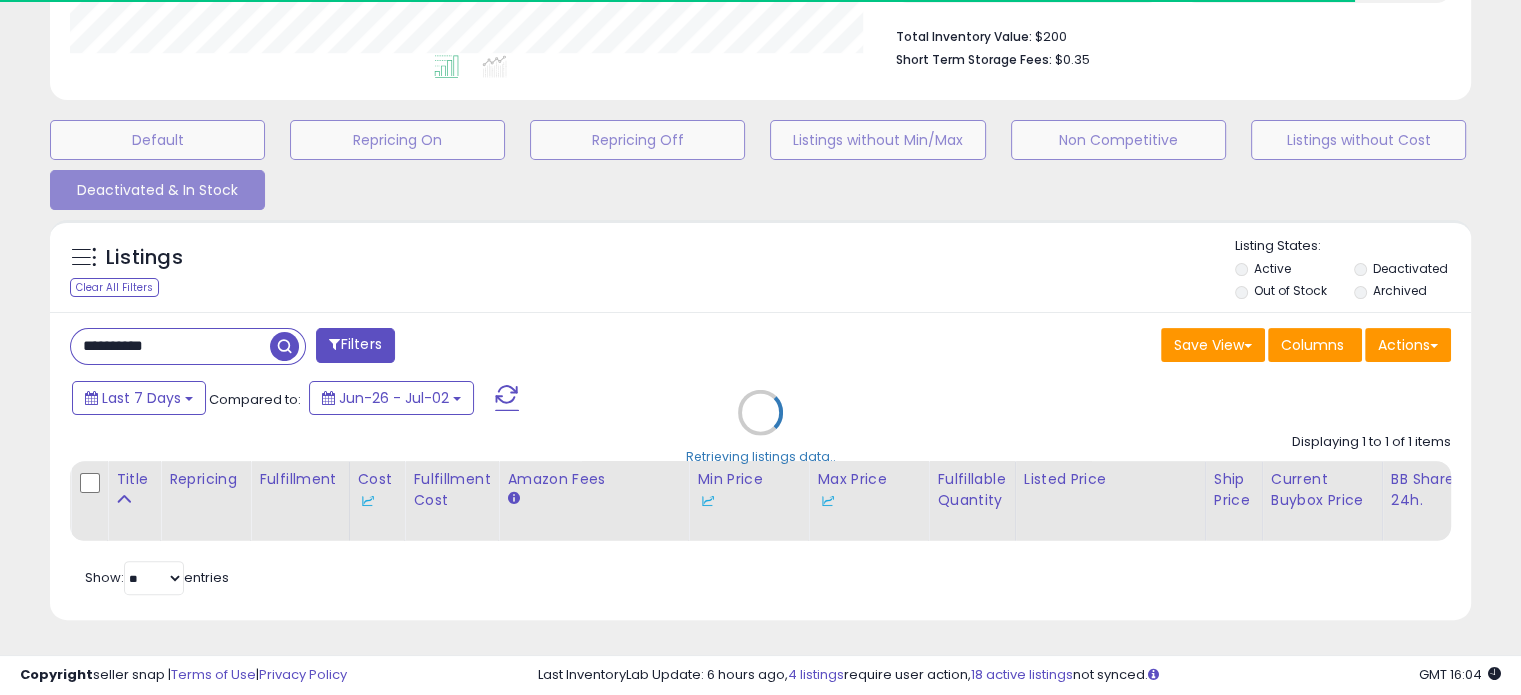 scroll, scrollTop: 999589, scrollLeft: 999176, axis: both 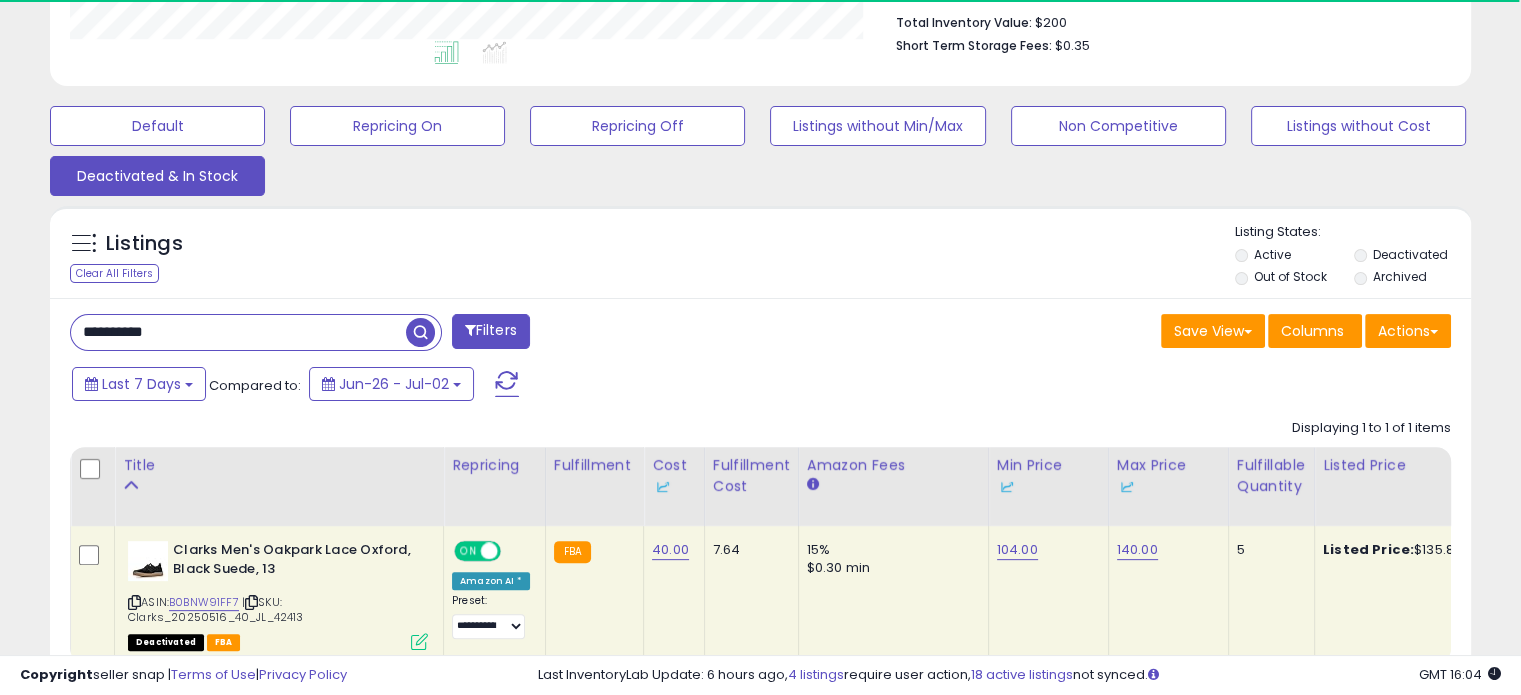 click on "**********" at bounding box center [238, 332] 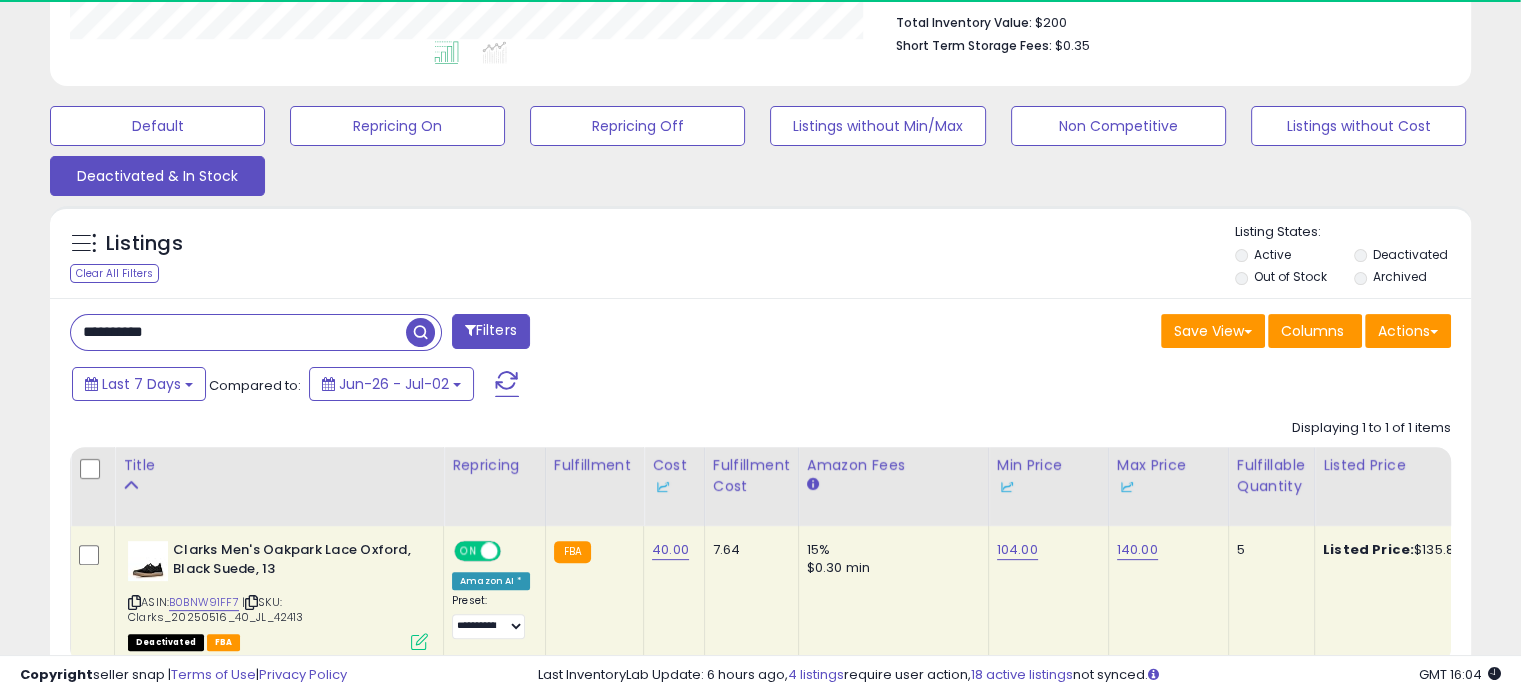 paste 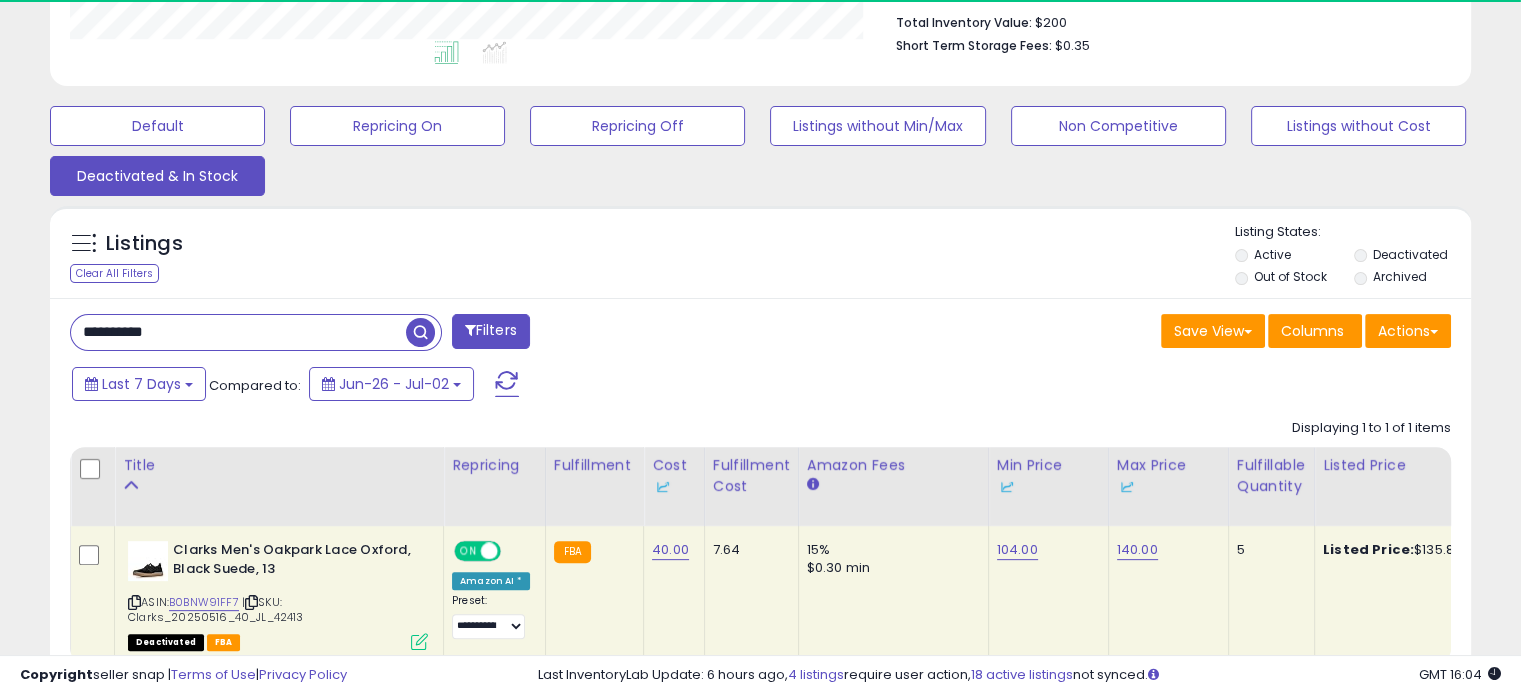 type on "**********" 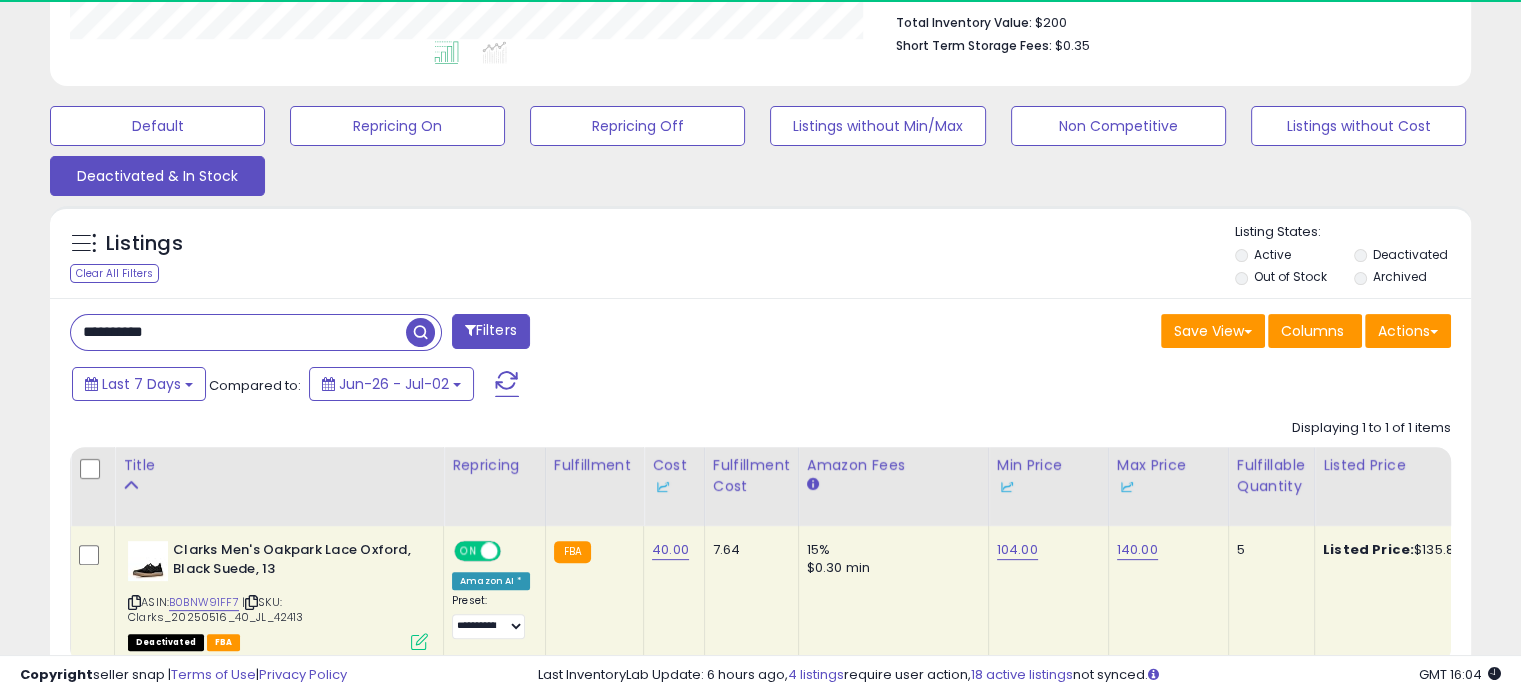 click at bounding box center [420, 332] 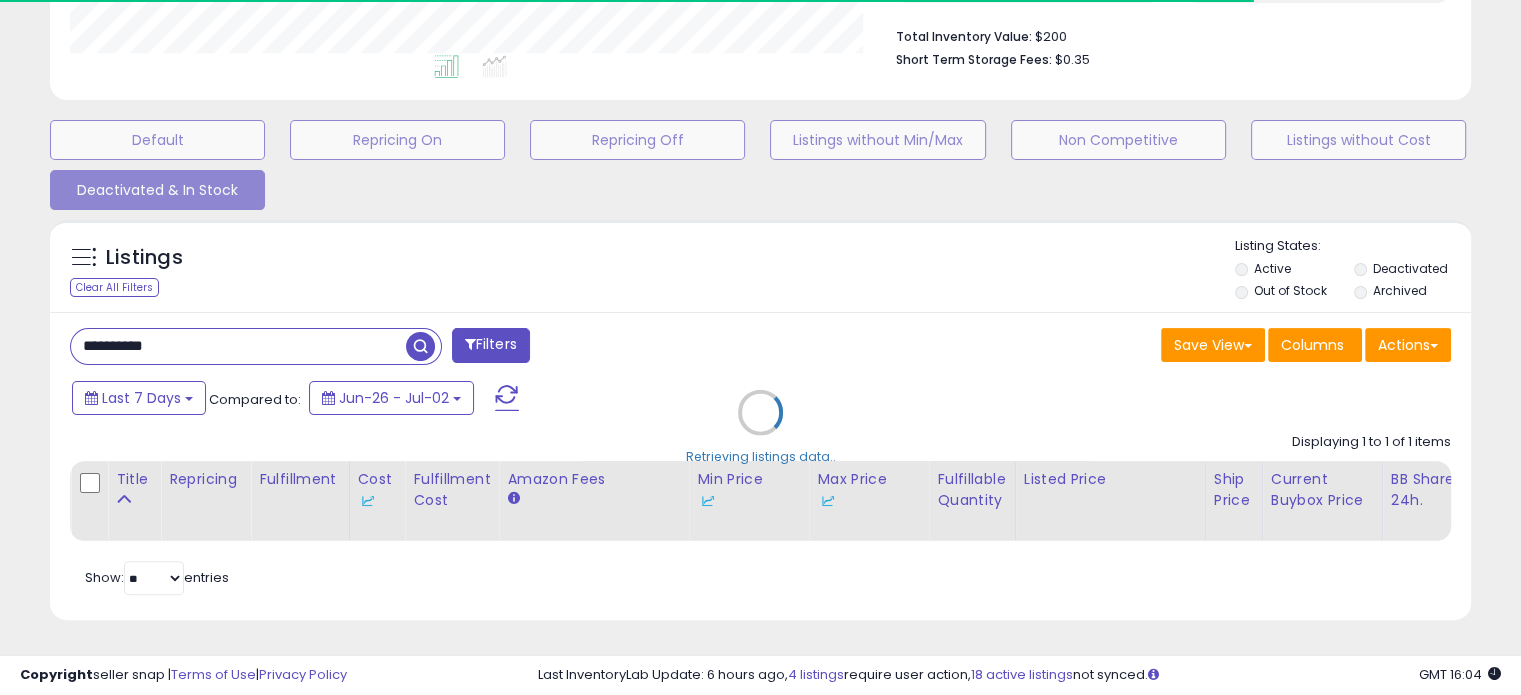 scroll, scrollTop: 999589, scrollLeft: 999176, axis: both 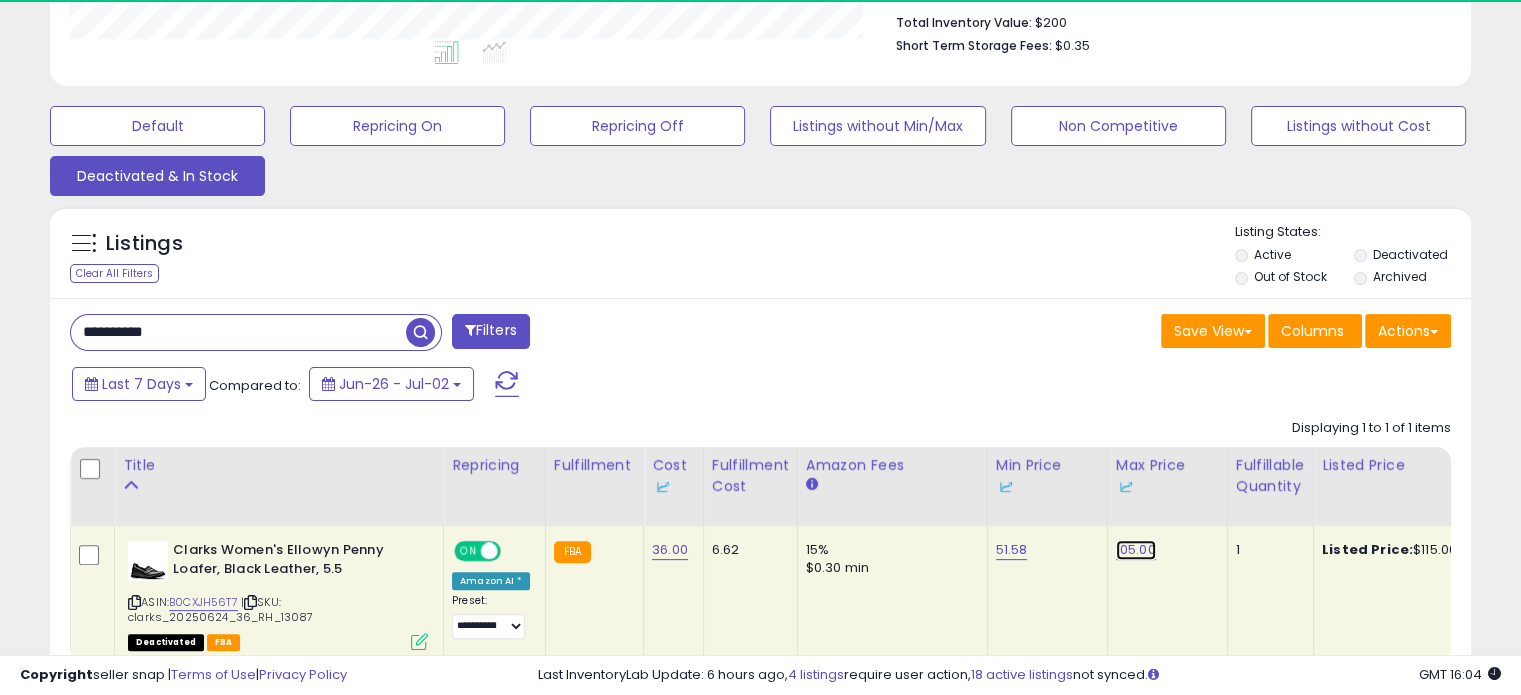 click on "105.00" at bounding box center (1136, 550) 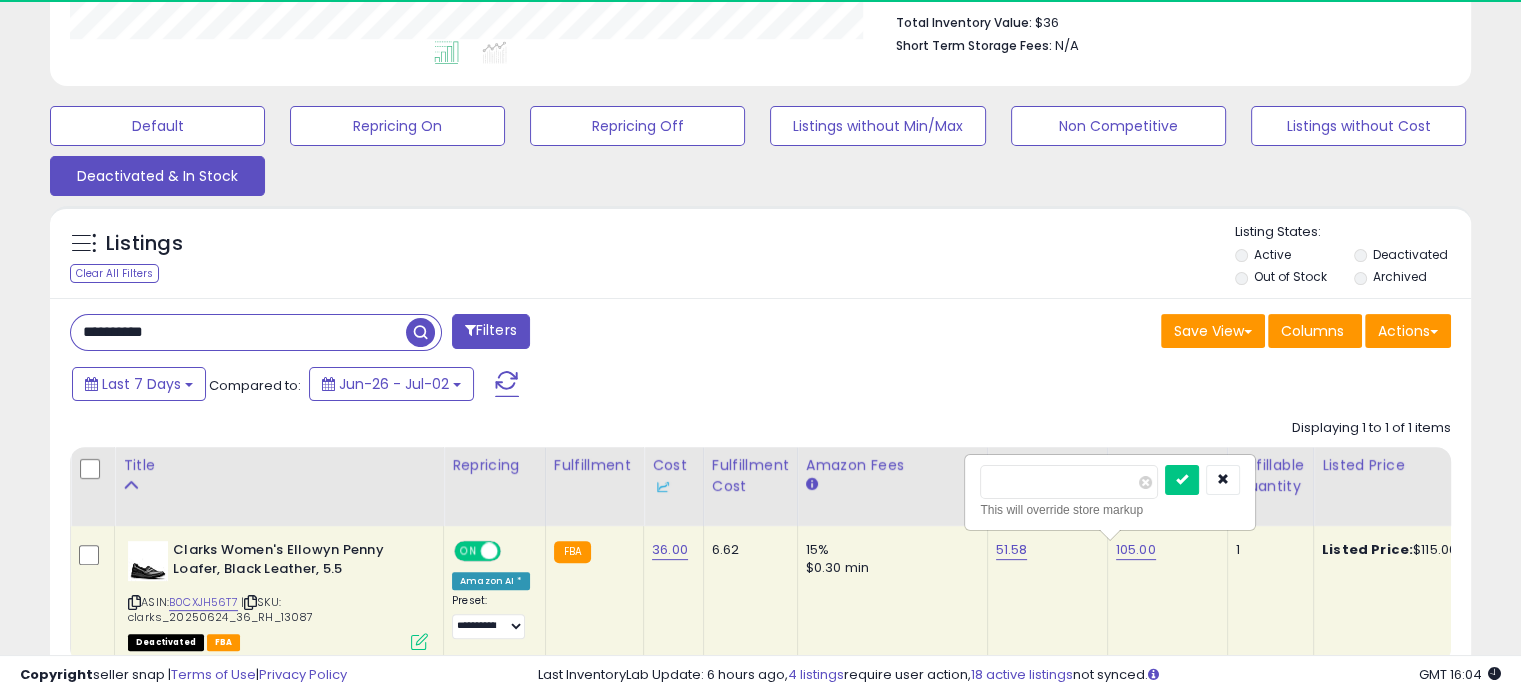 click on "******" at bounding box center [1069, 482] 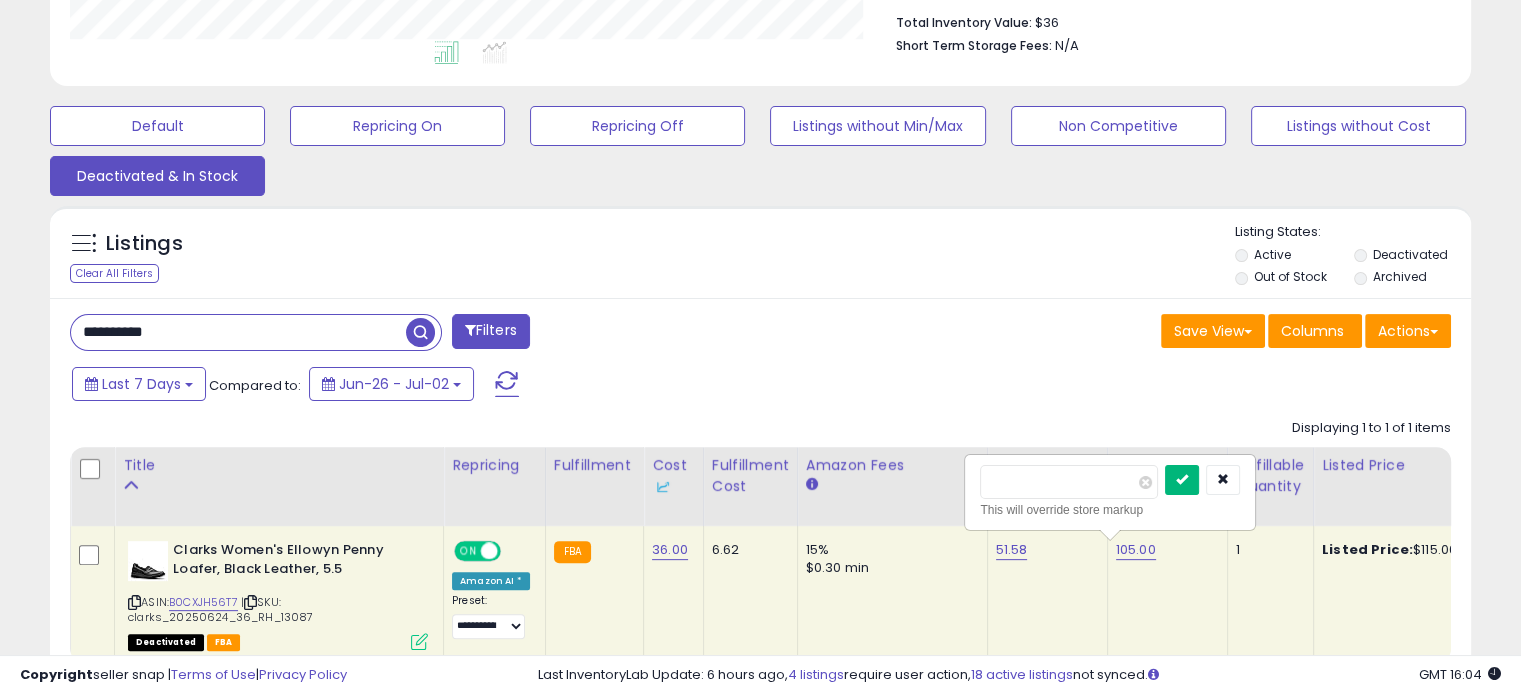 type on "***" 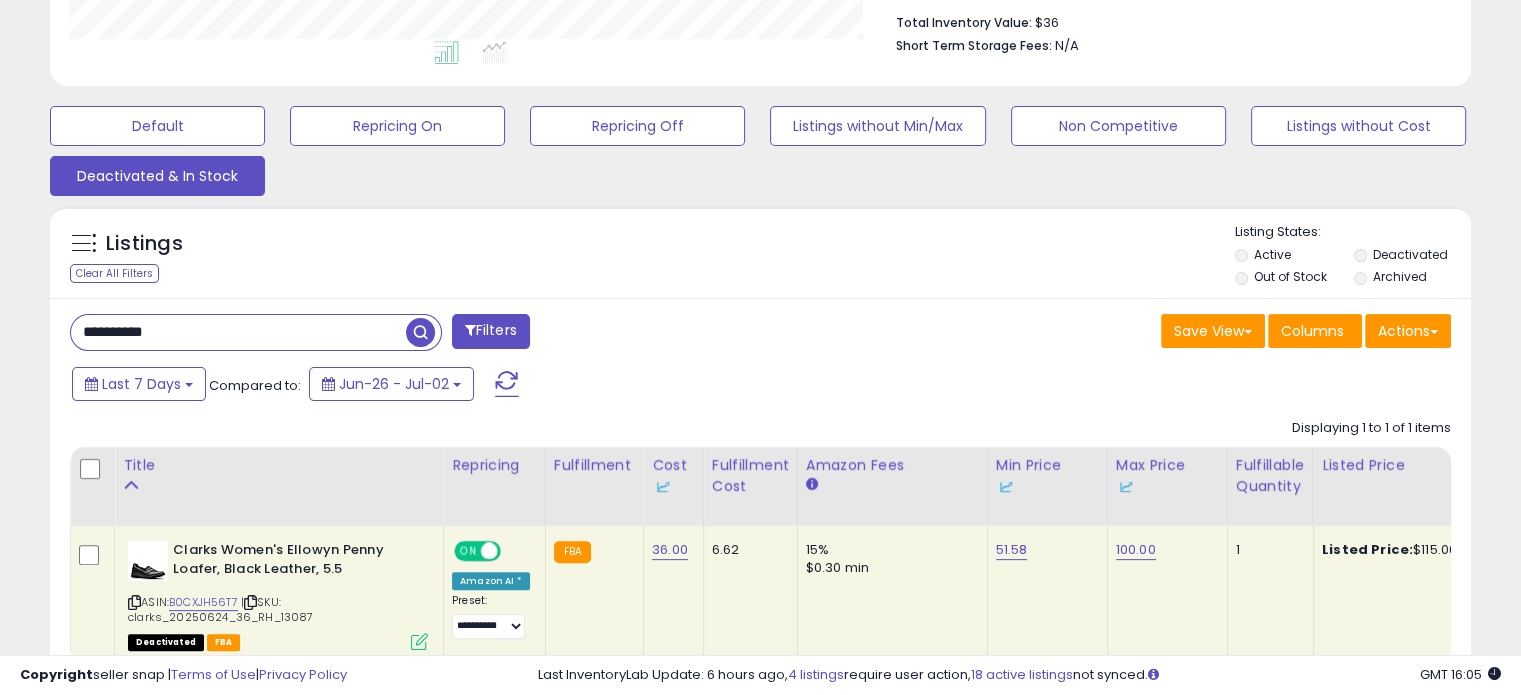 click on "**********" at bounding box center [238, 332] 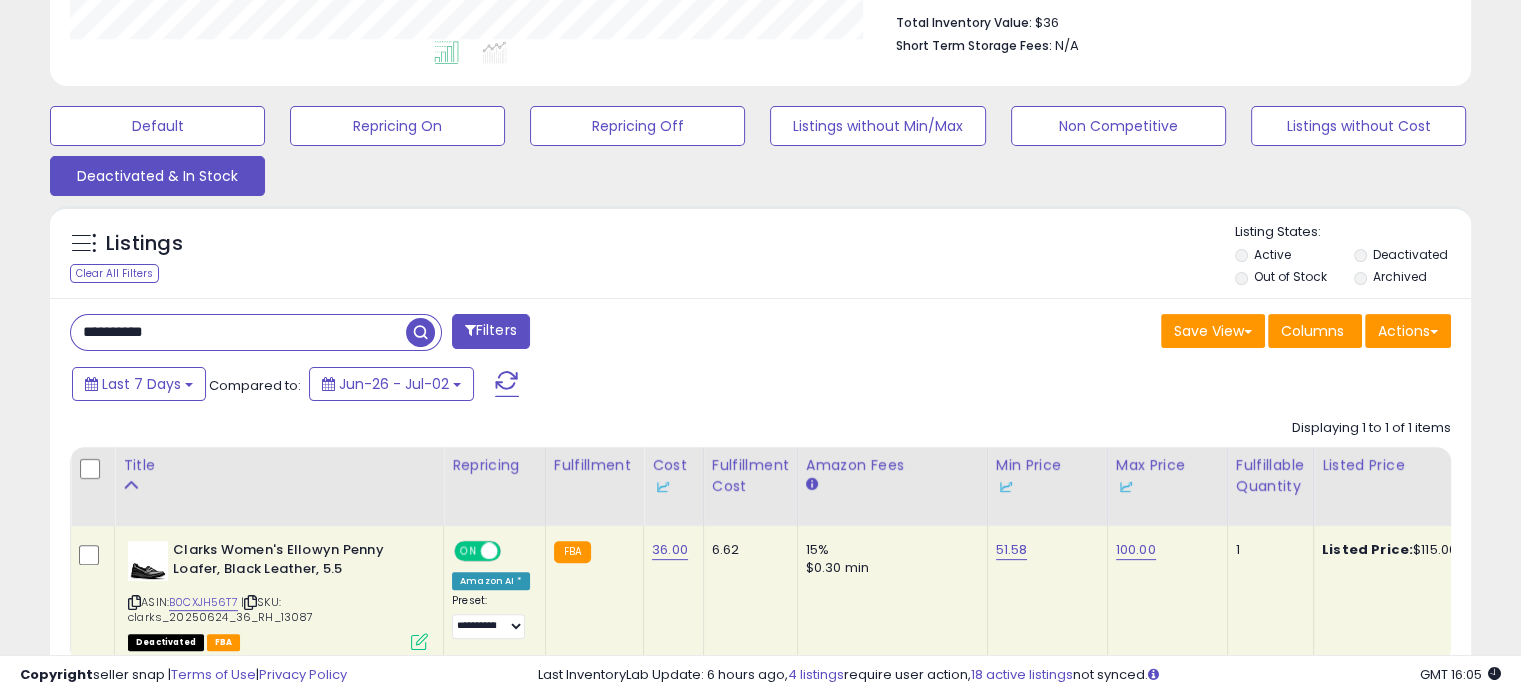 click on "**********" at bounding box center (238, 332) 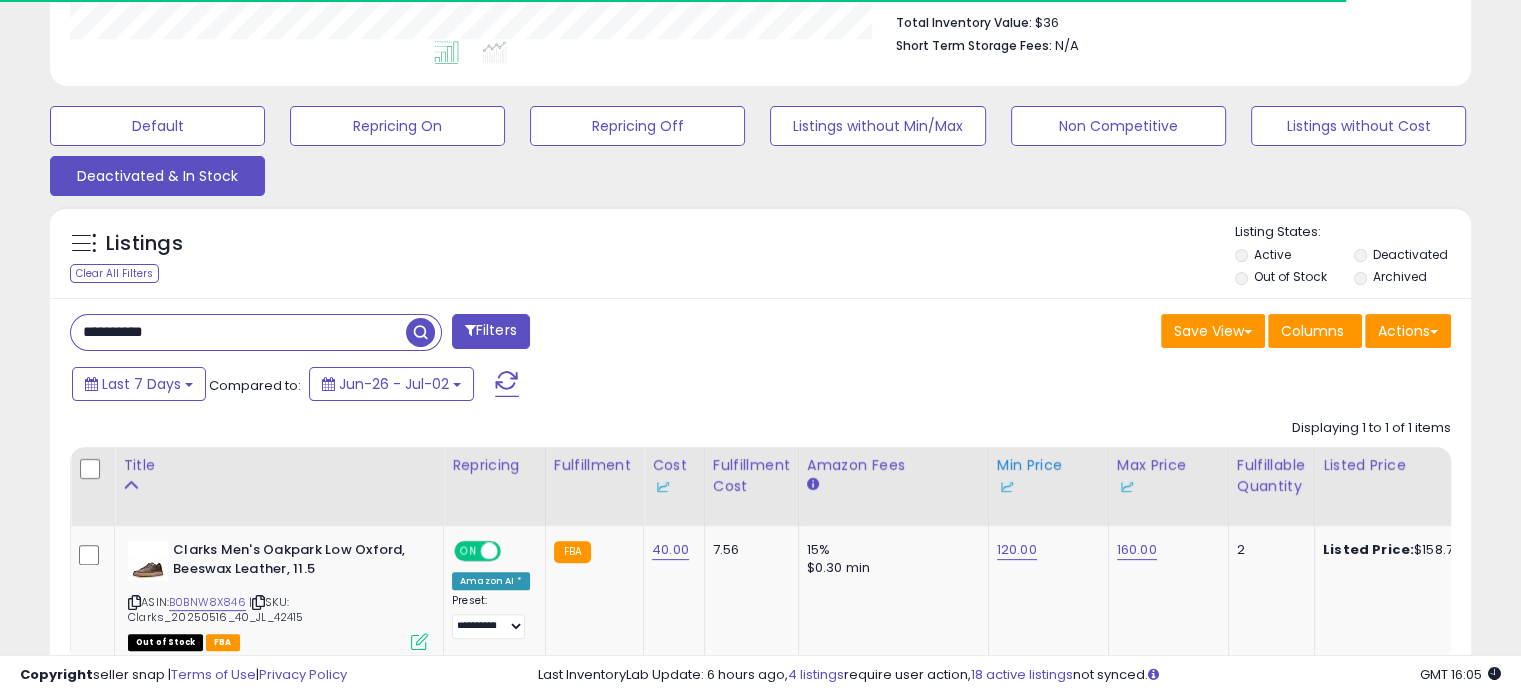 scroll, scrollTop: 409, scrollLeft: 822, axis: both 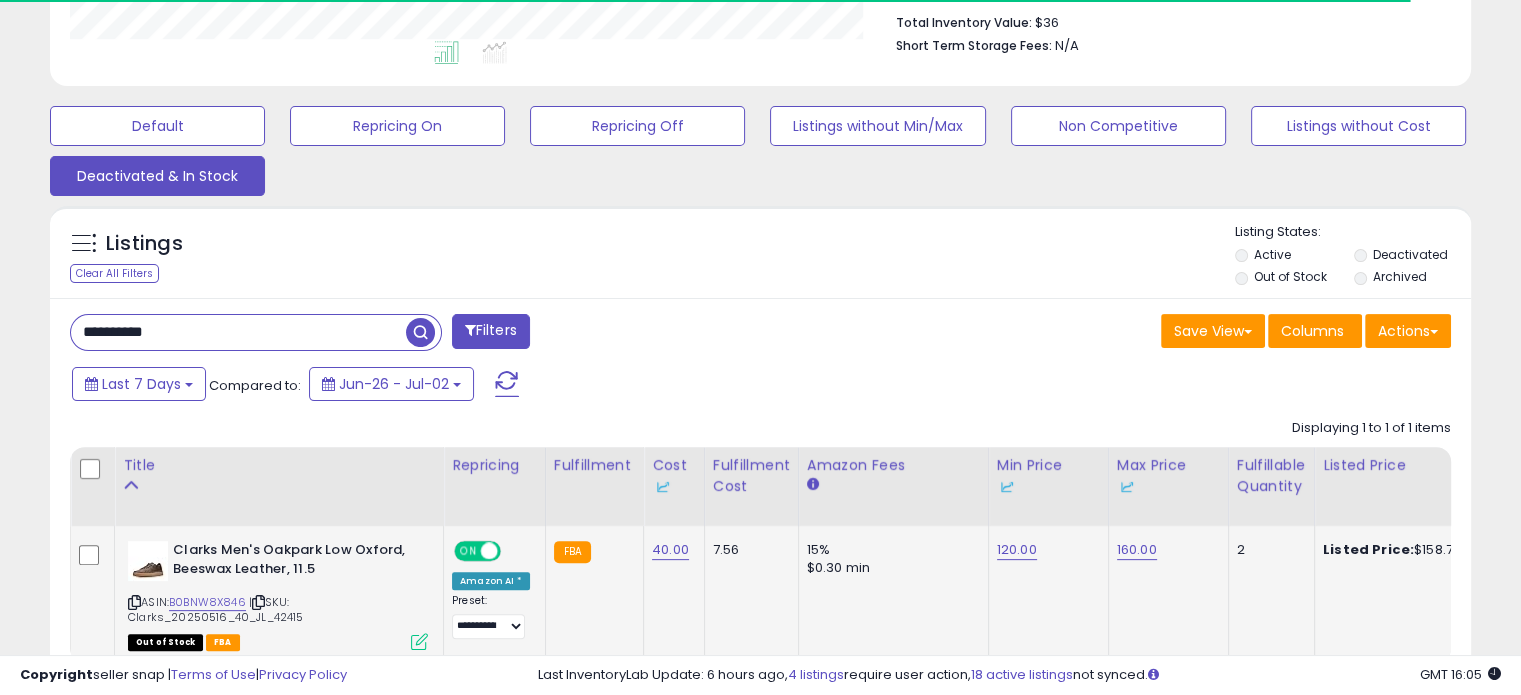 click on "160.00" 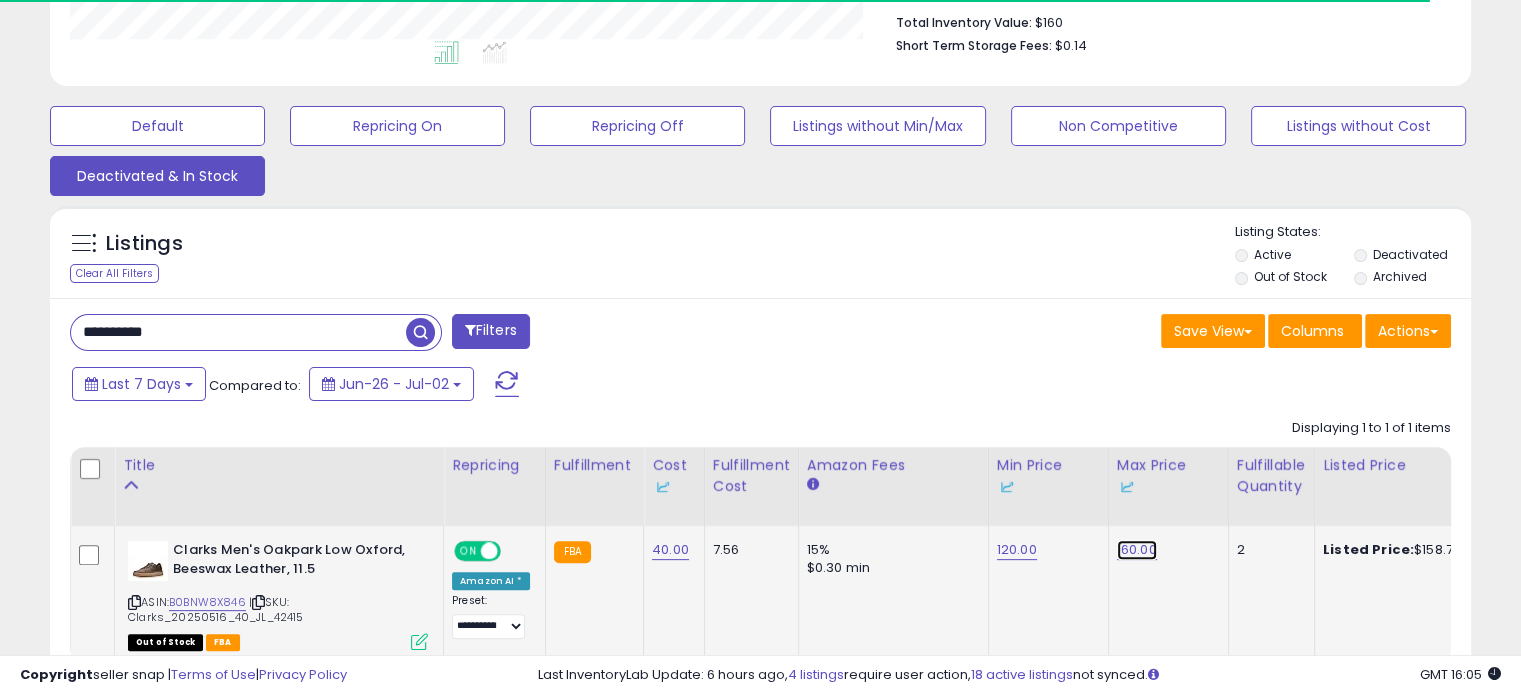 click on "160.00" at bounding box center (1137, 550) 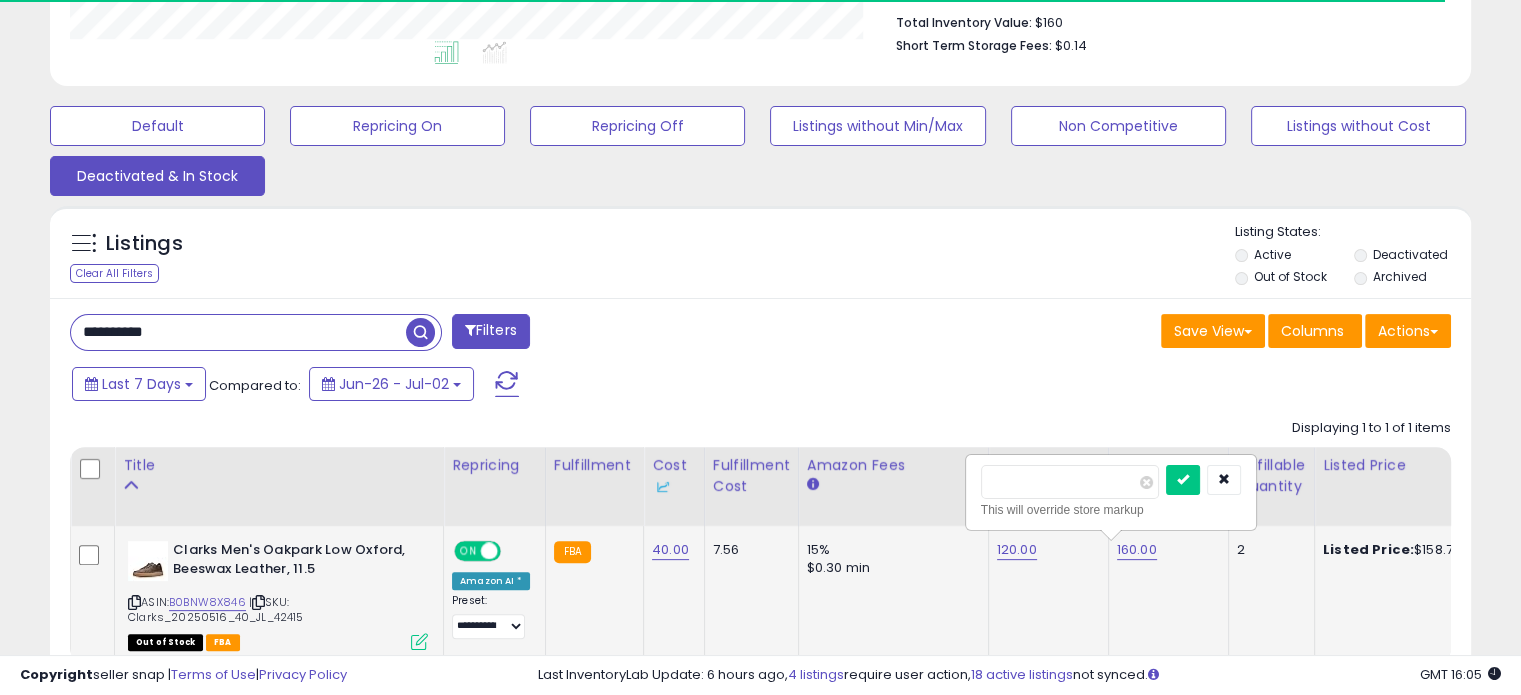 click on "******" at bounding box center [1070, 482] 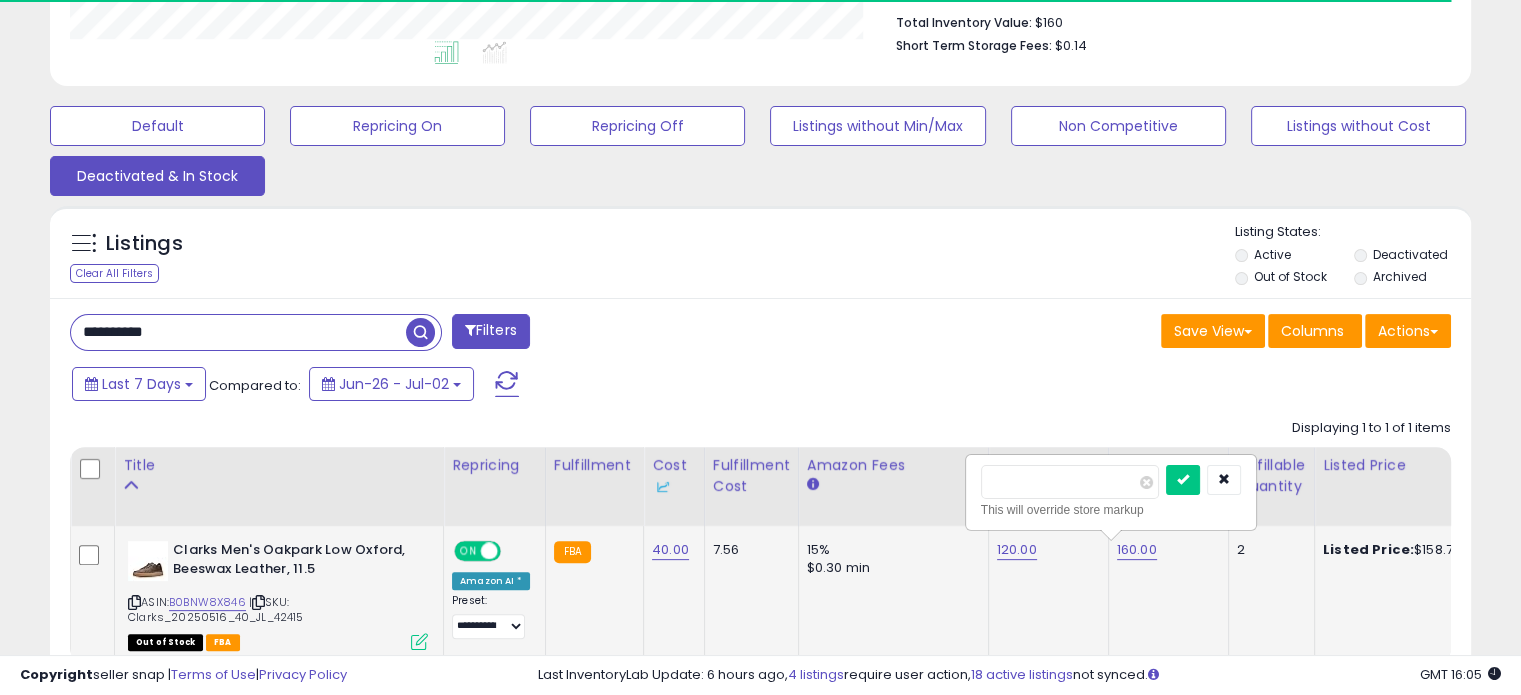 click on "******" at bounding box center (1070, 482) 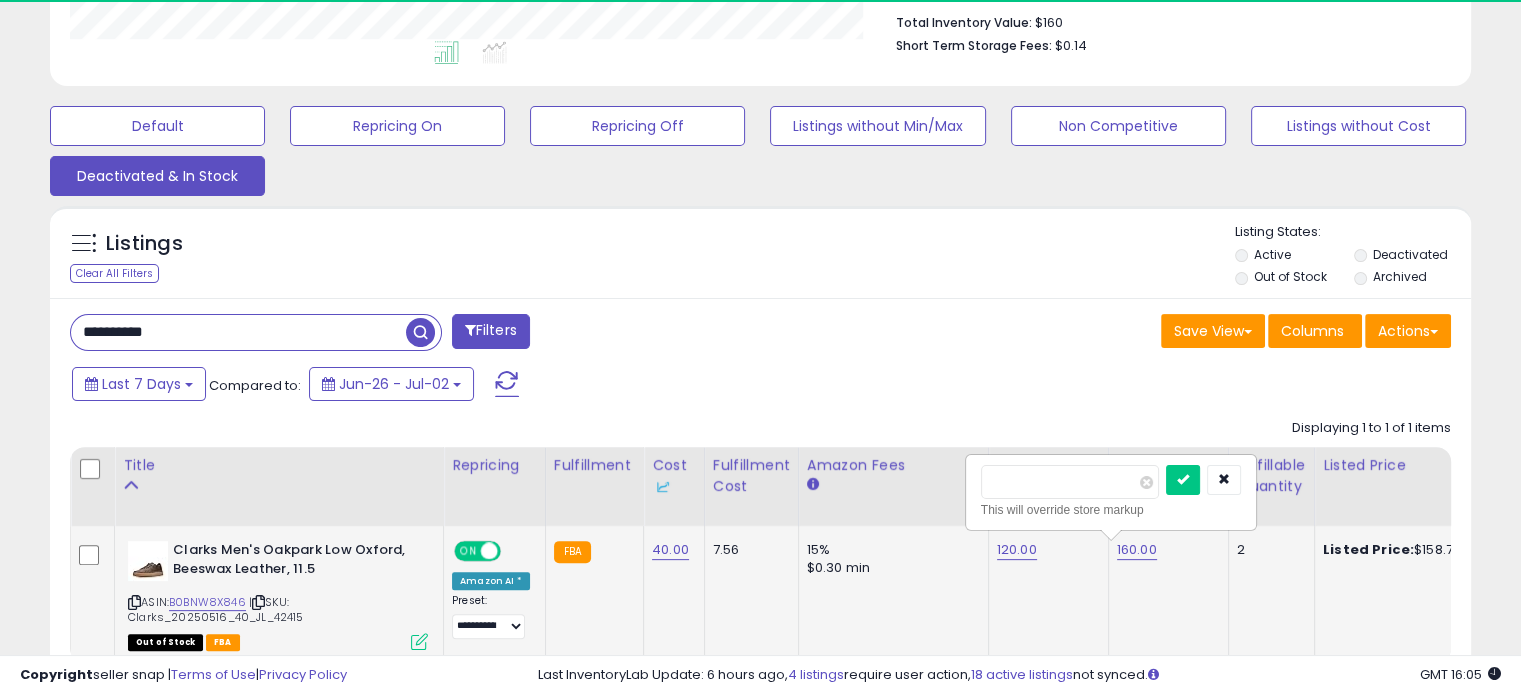 scroll, scrollTop: 999589, scrollLeft: 999176, axis: both 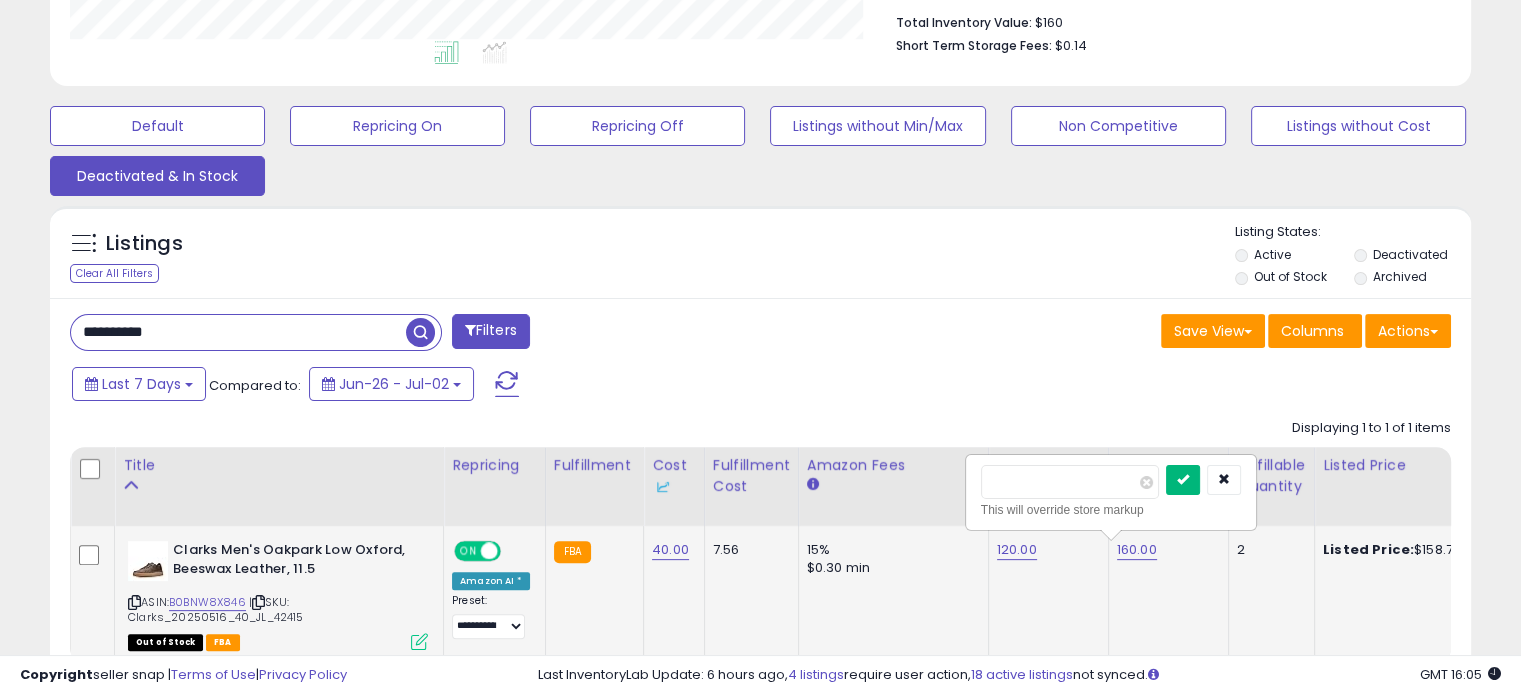 type on "***" 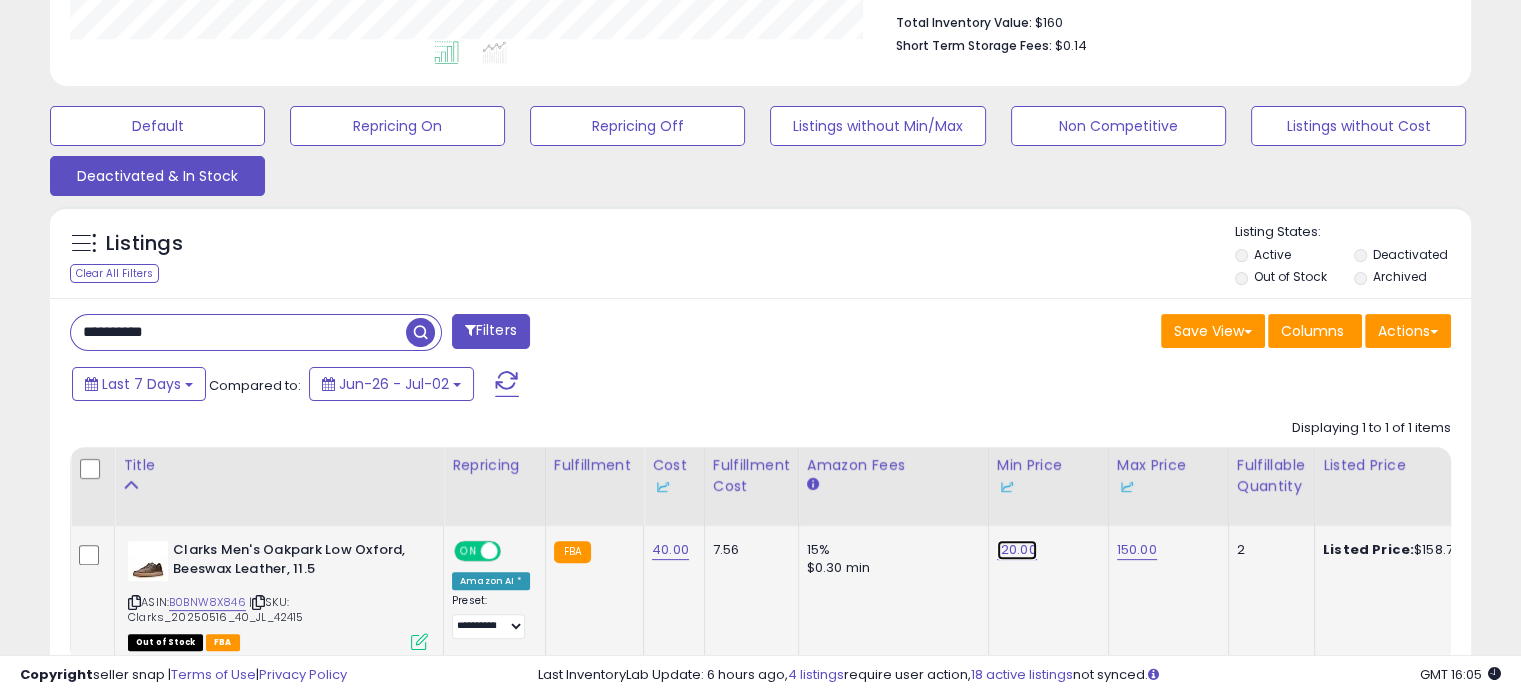 click on "120.00" at bounding box center (1017, 550) 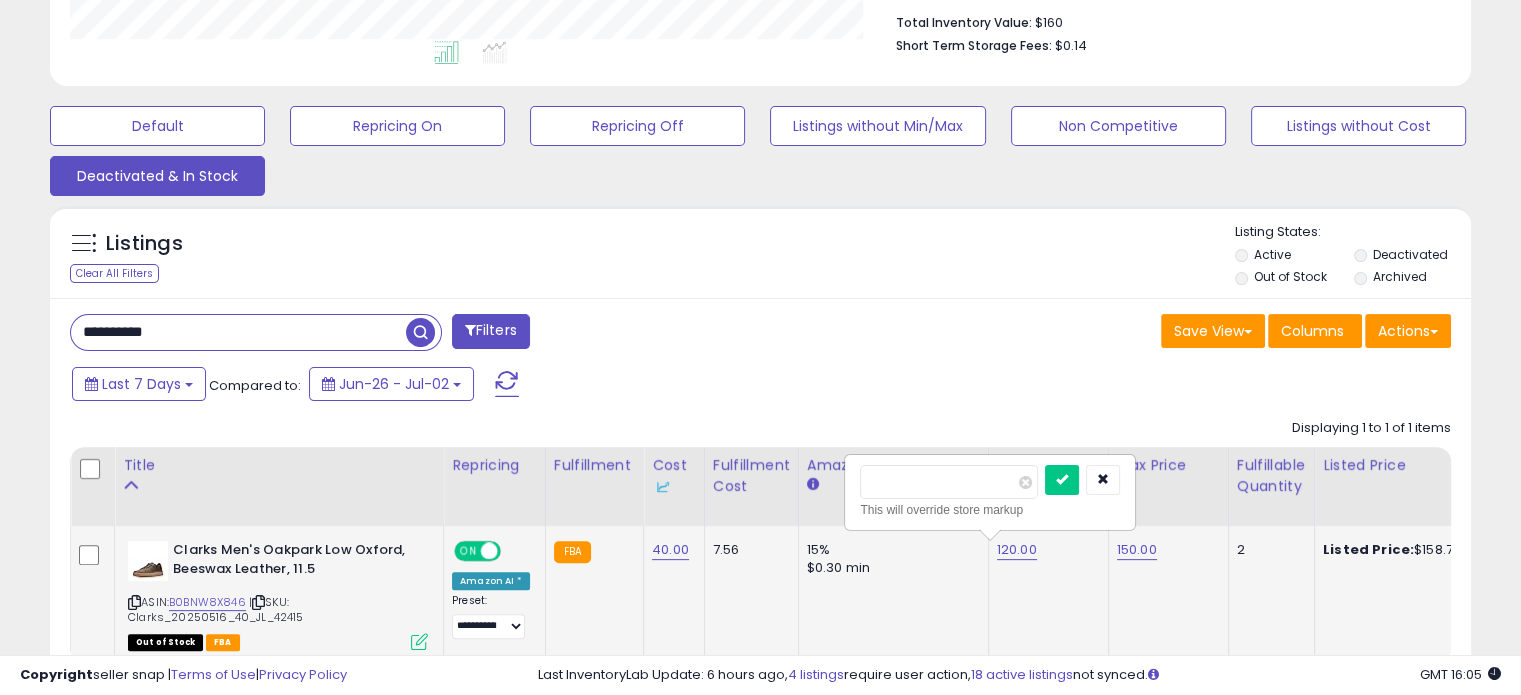 click on "******" at bounding box center (949, 482) 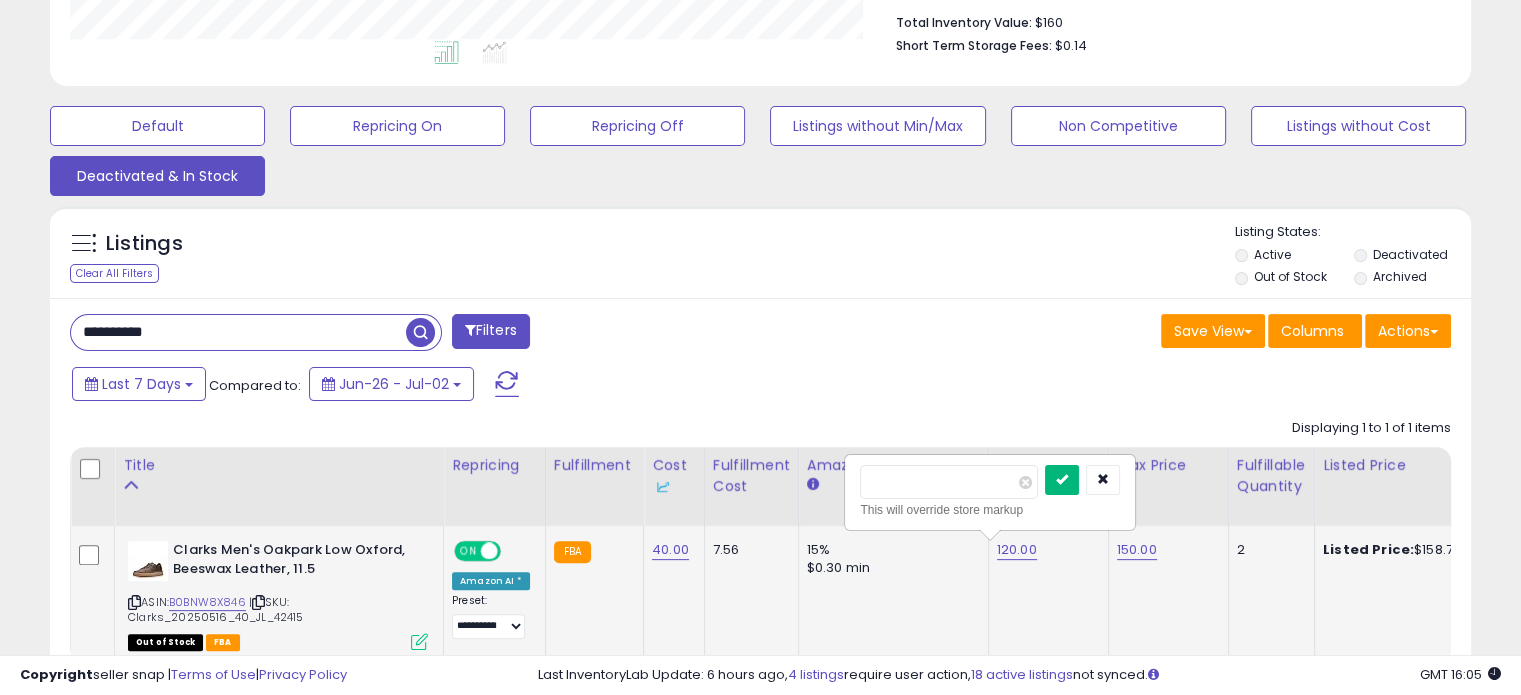 click at bounding box center (1062, 479) 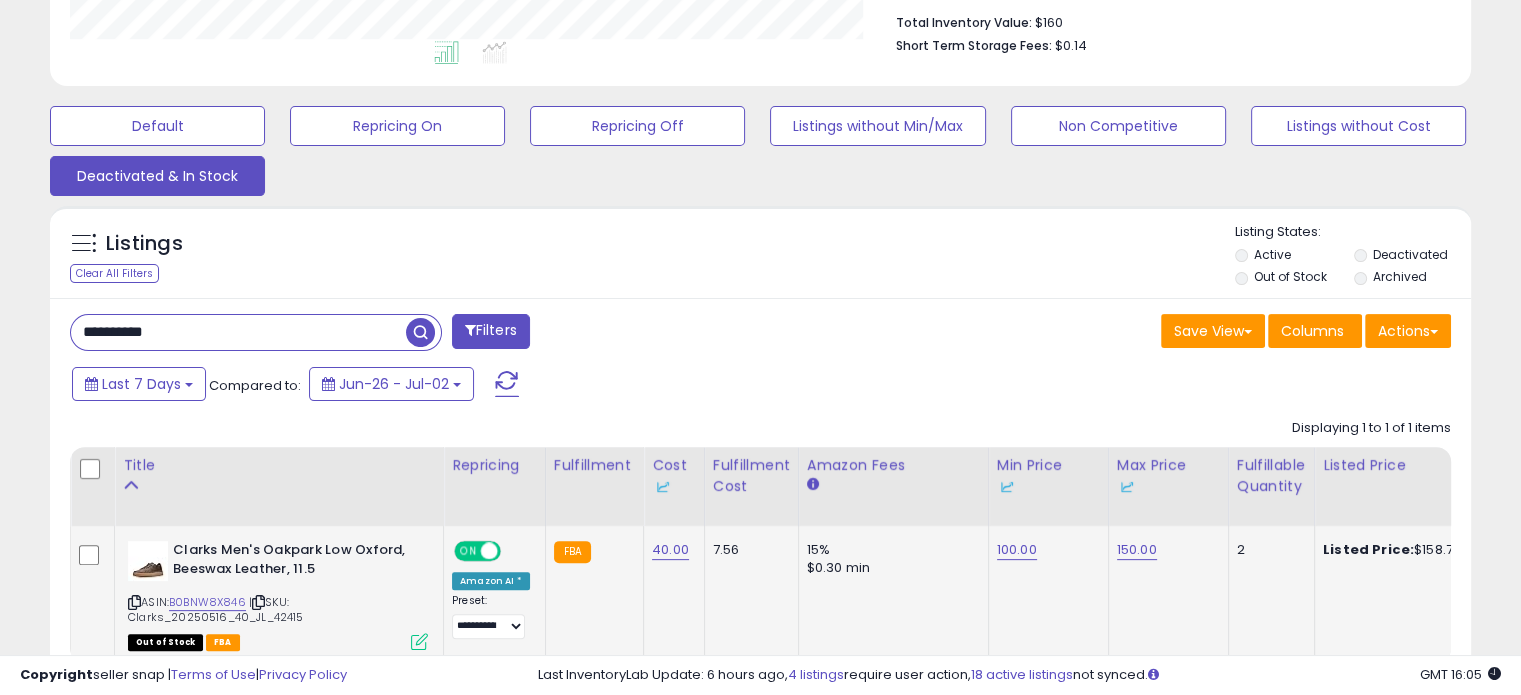 click on "**********" at bounding box center [238, 332] 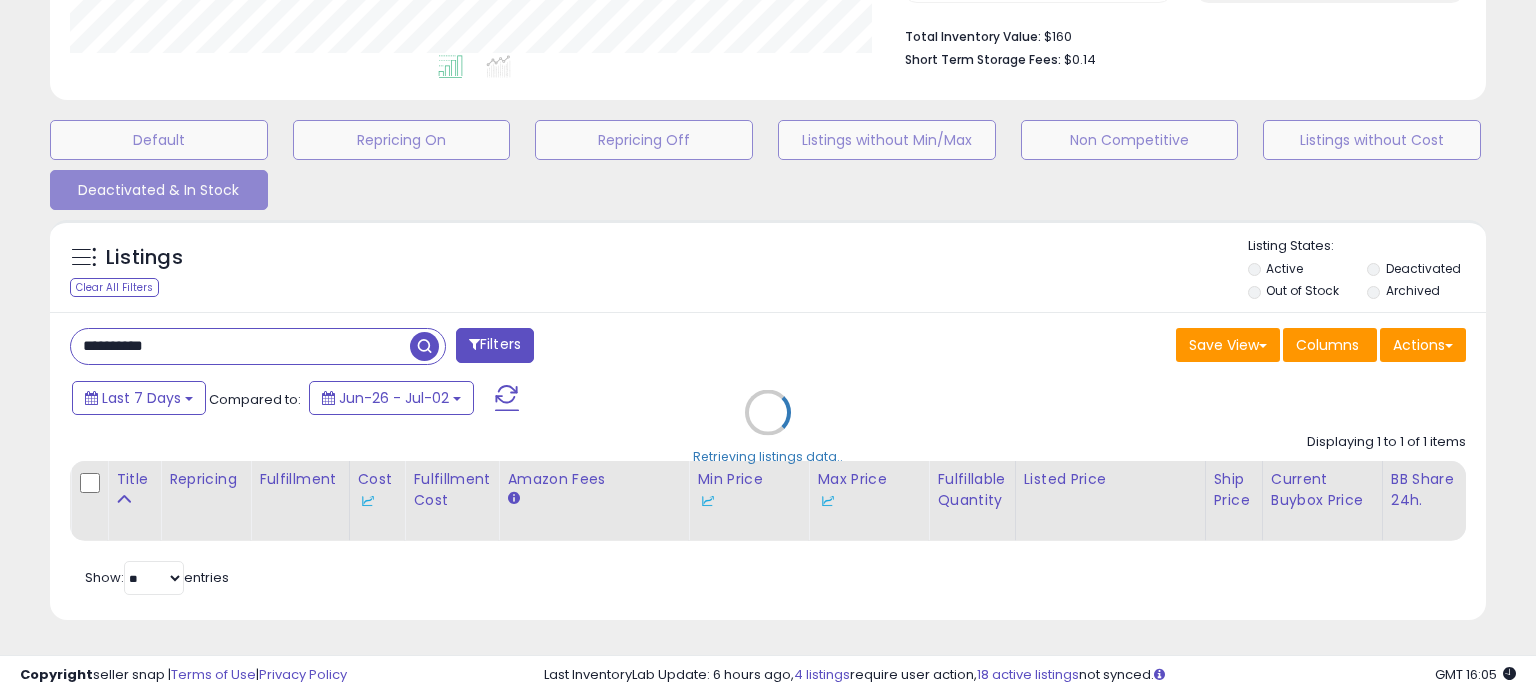 scroll, scrollTop: 999589, scrollLeft: 999168, axis: both 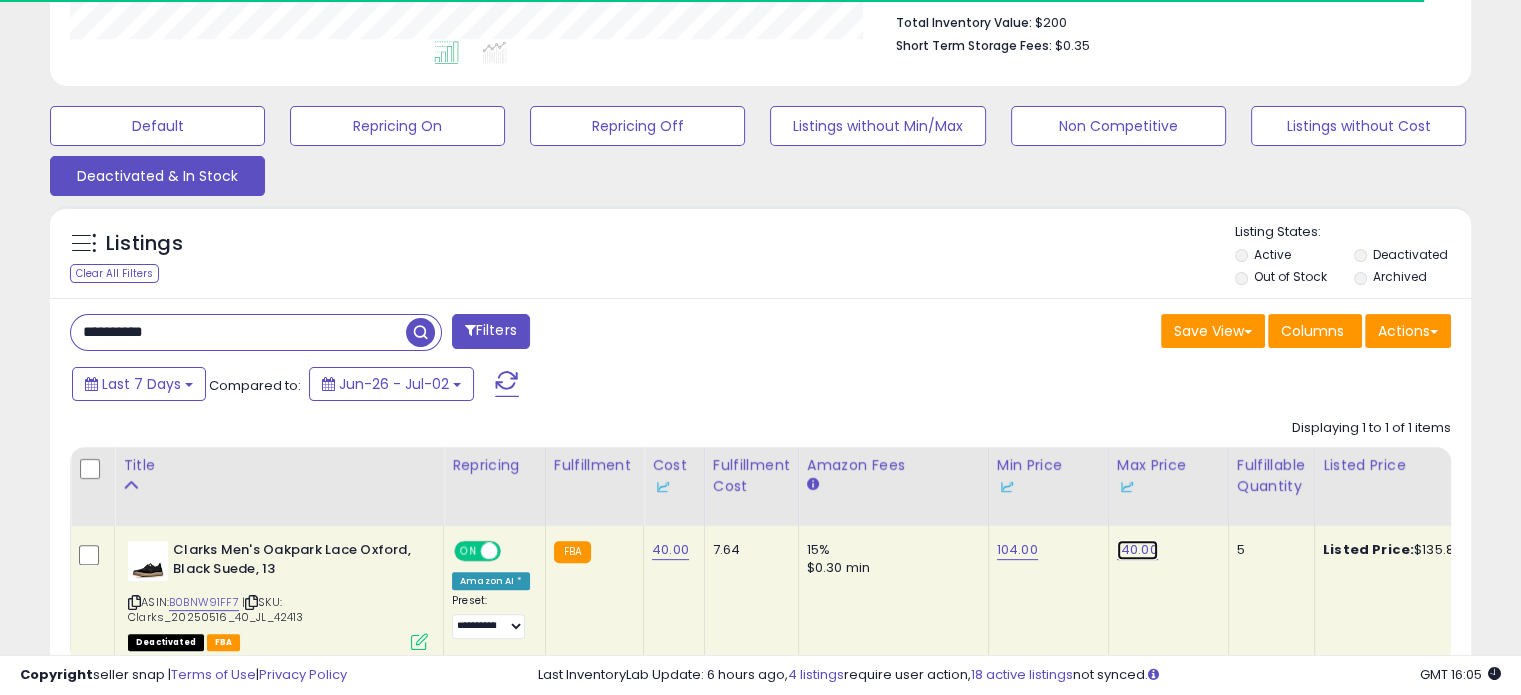 click on "140.00" at bounding box center (1137, 550) 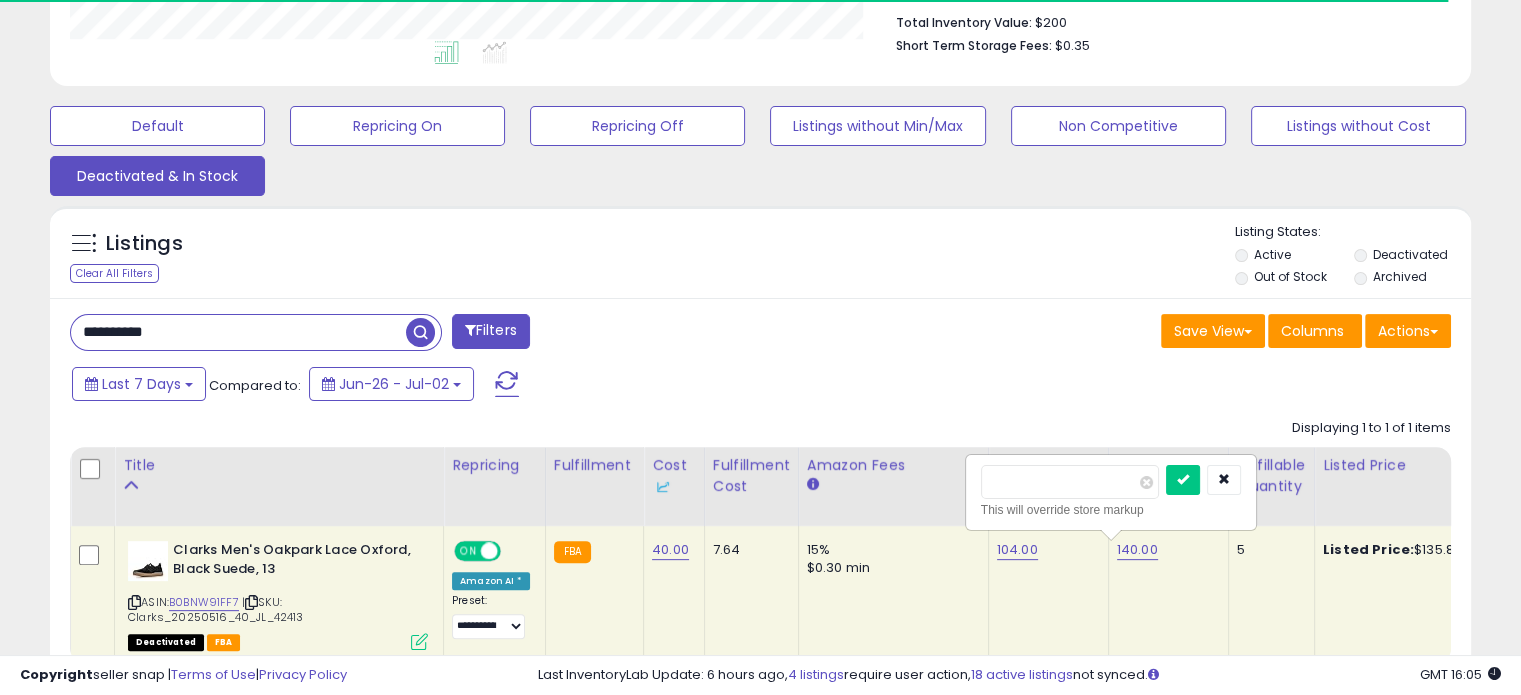 click on "******" at bounding box center (1070, 482) 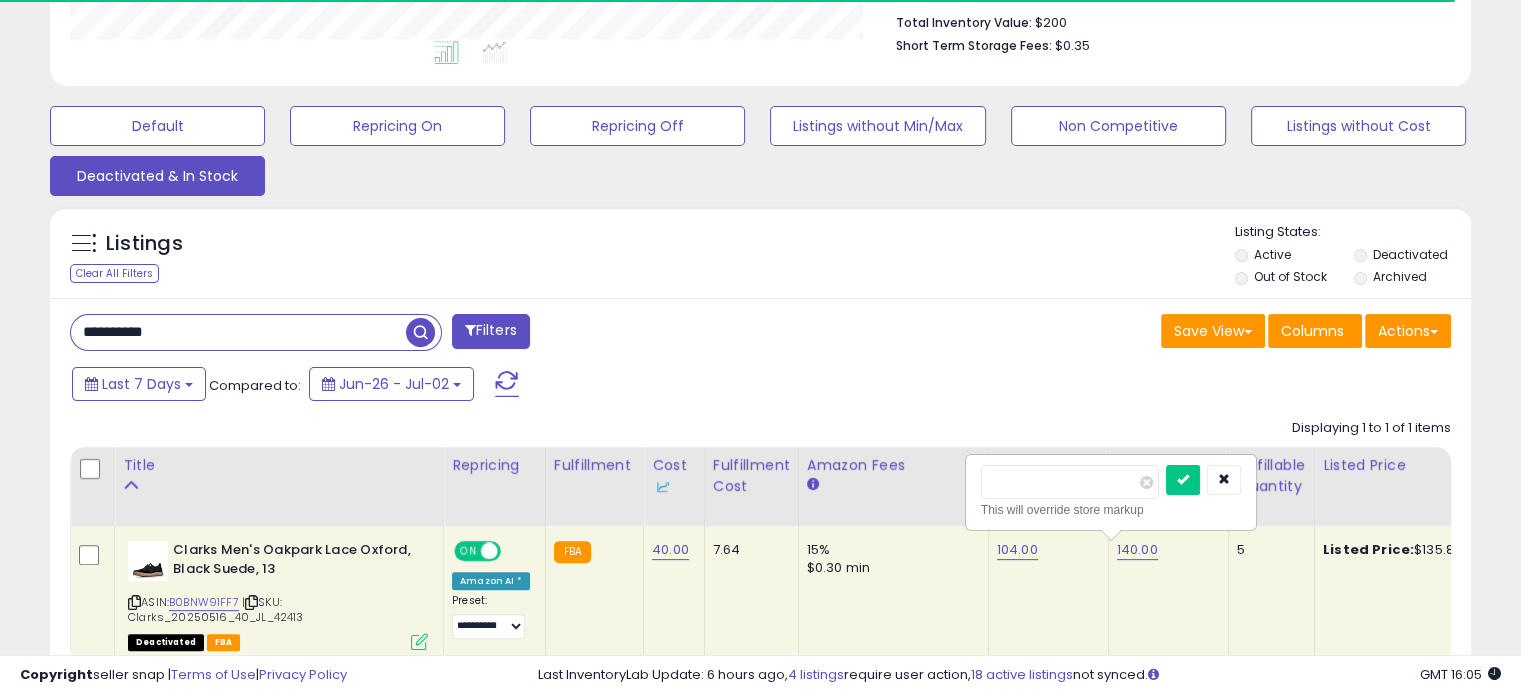click on "******" at bounding box center (1070, 482) 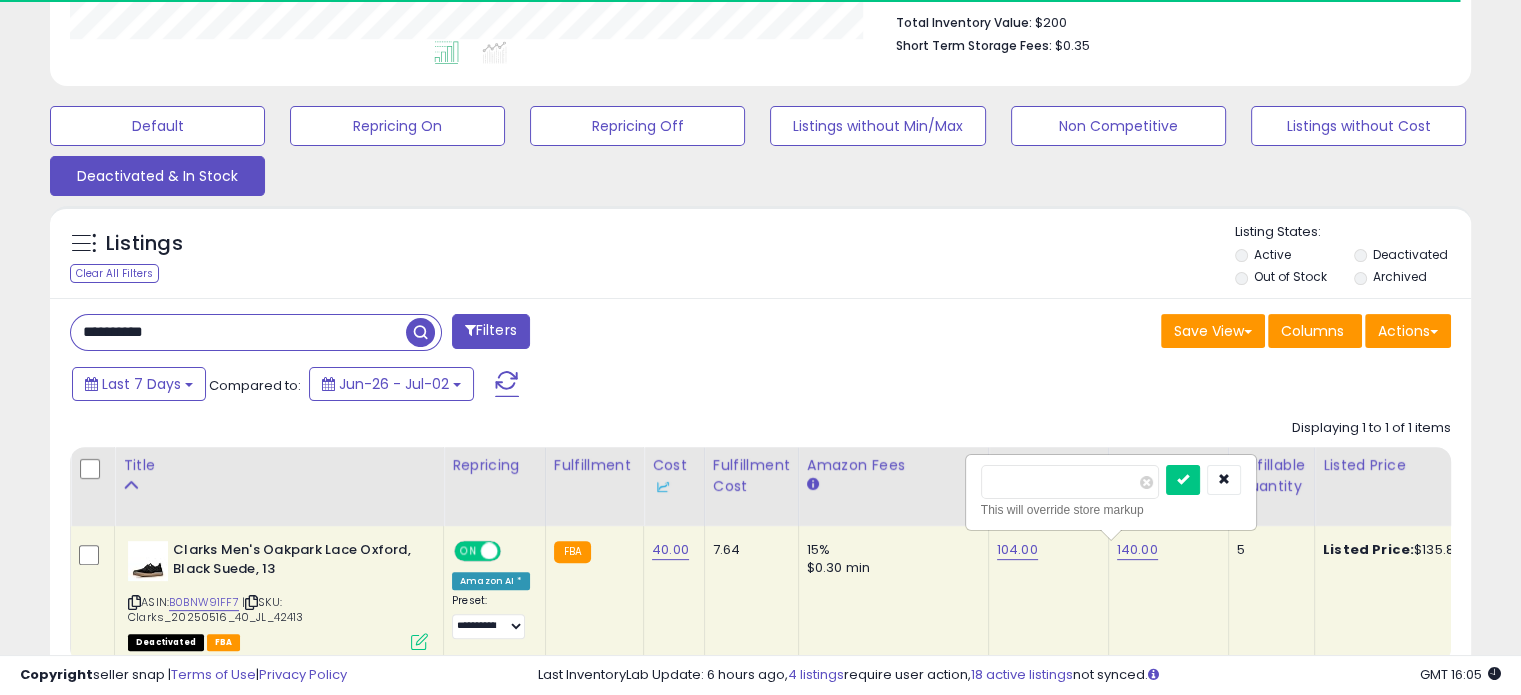 click on "******" at bounding box center (1070, 482) 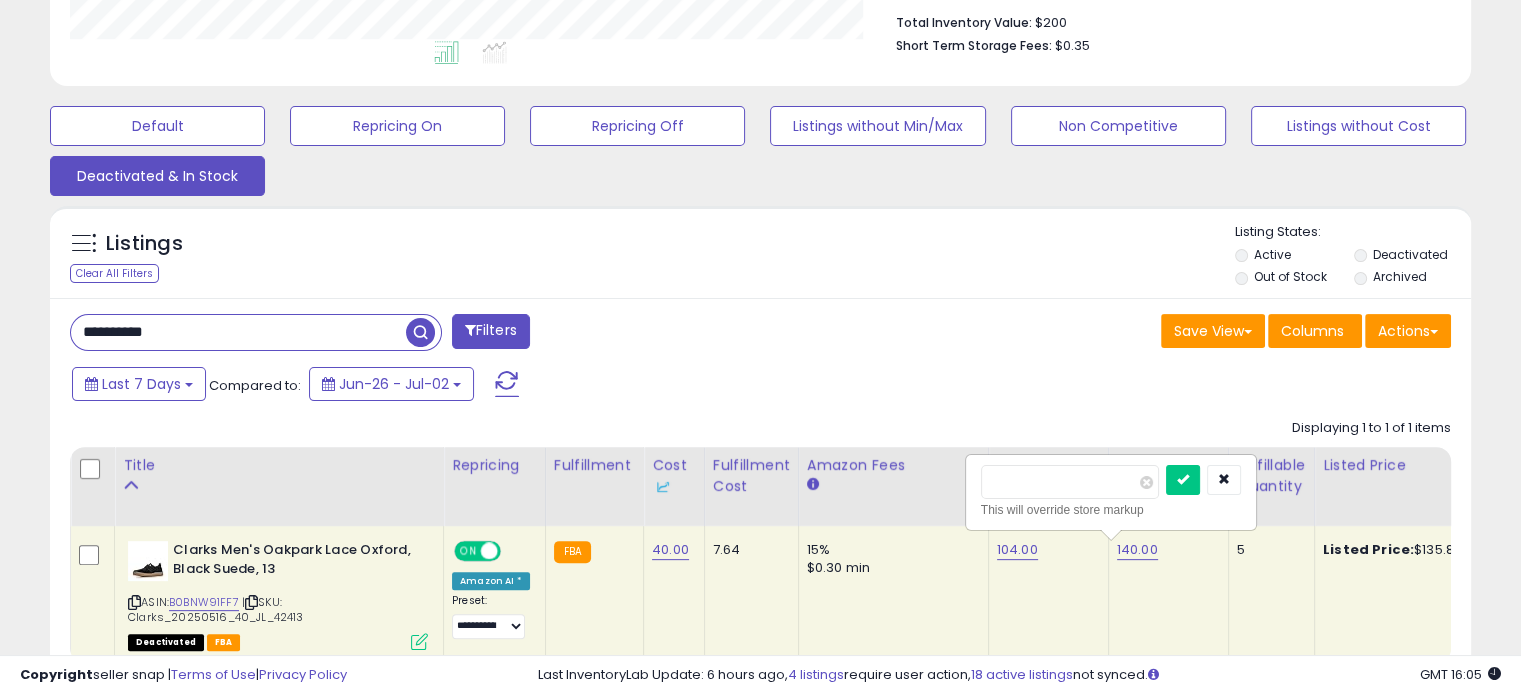 scroll, scrollTop: 999589, scrollLeft: 999176, axis: both 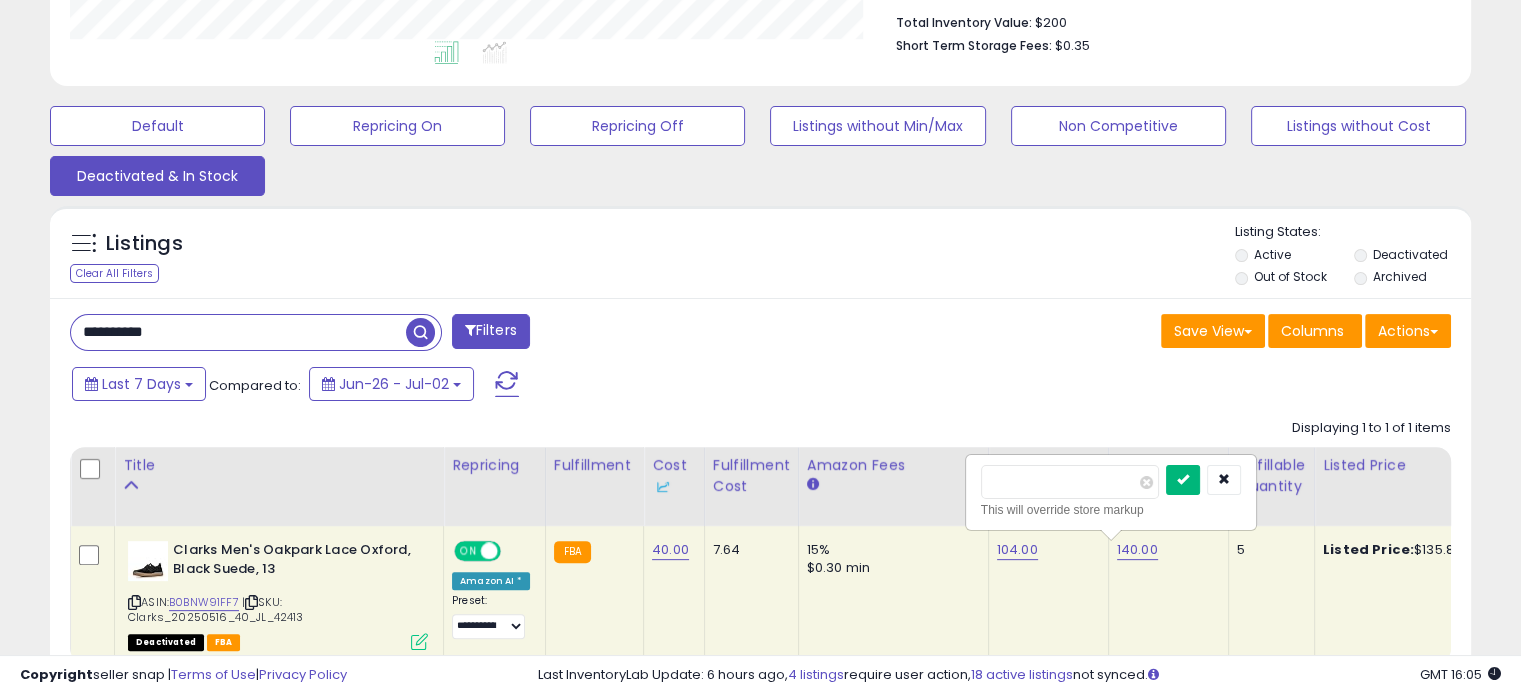 type on "***" 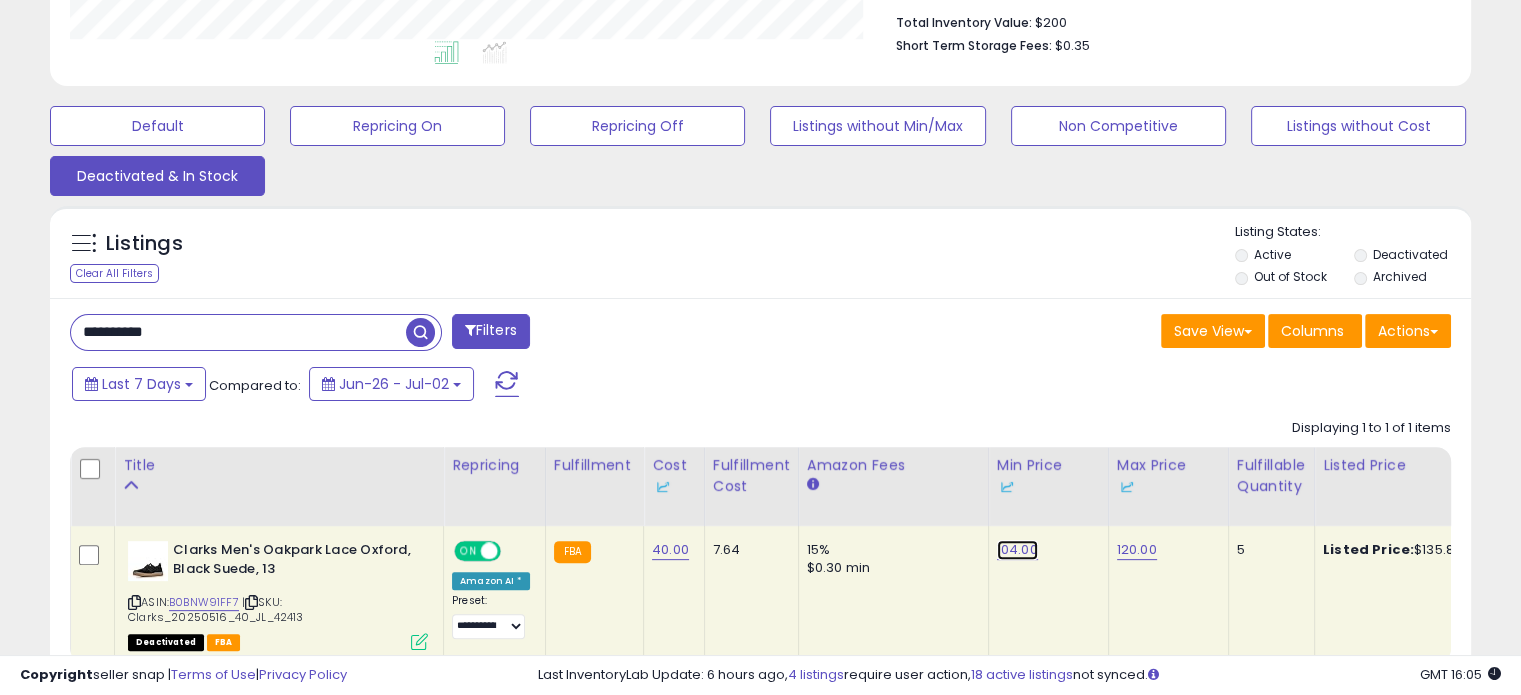 click on "104.00" at bounding box center (1017, 550) 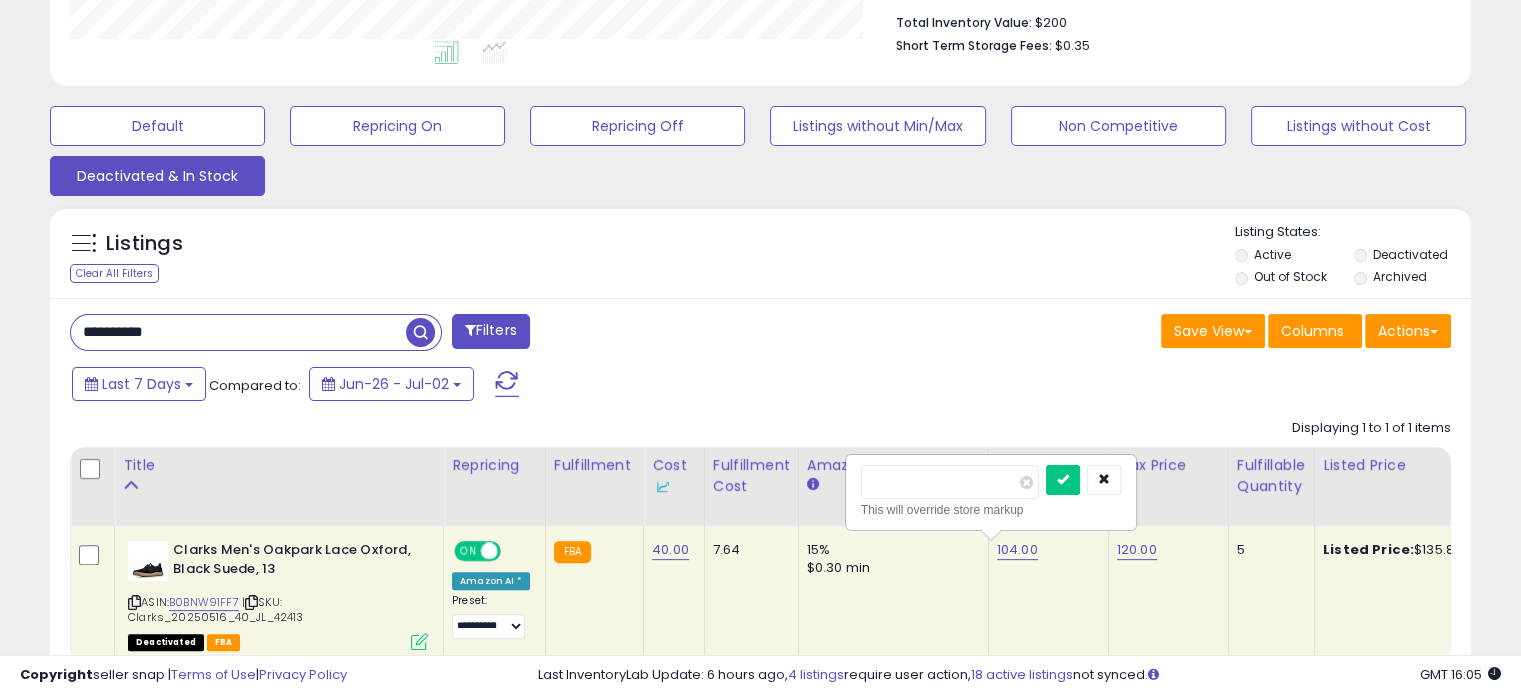 click on "******" at bounding box center (950, 482) 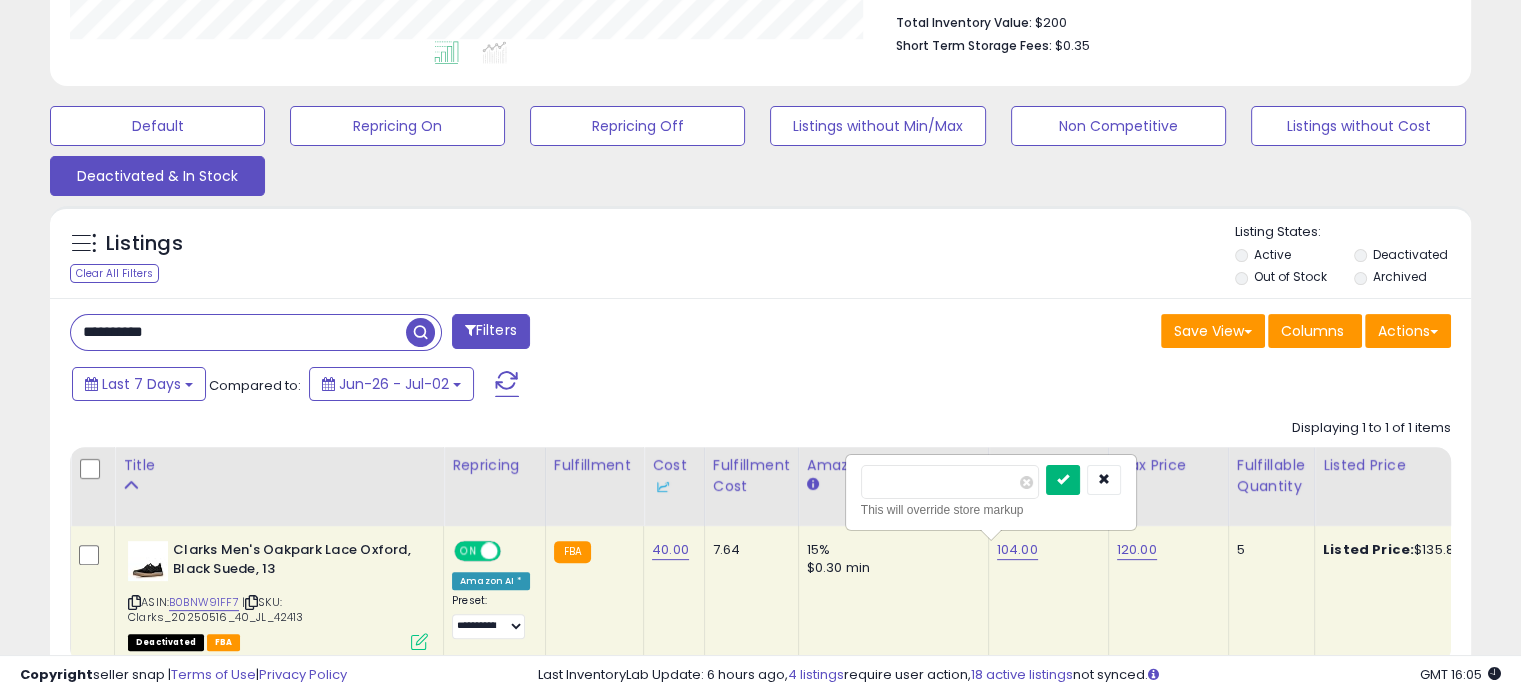 type on "**" 